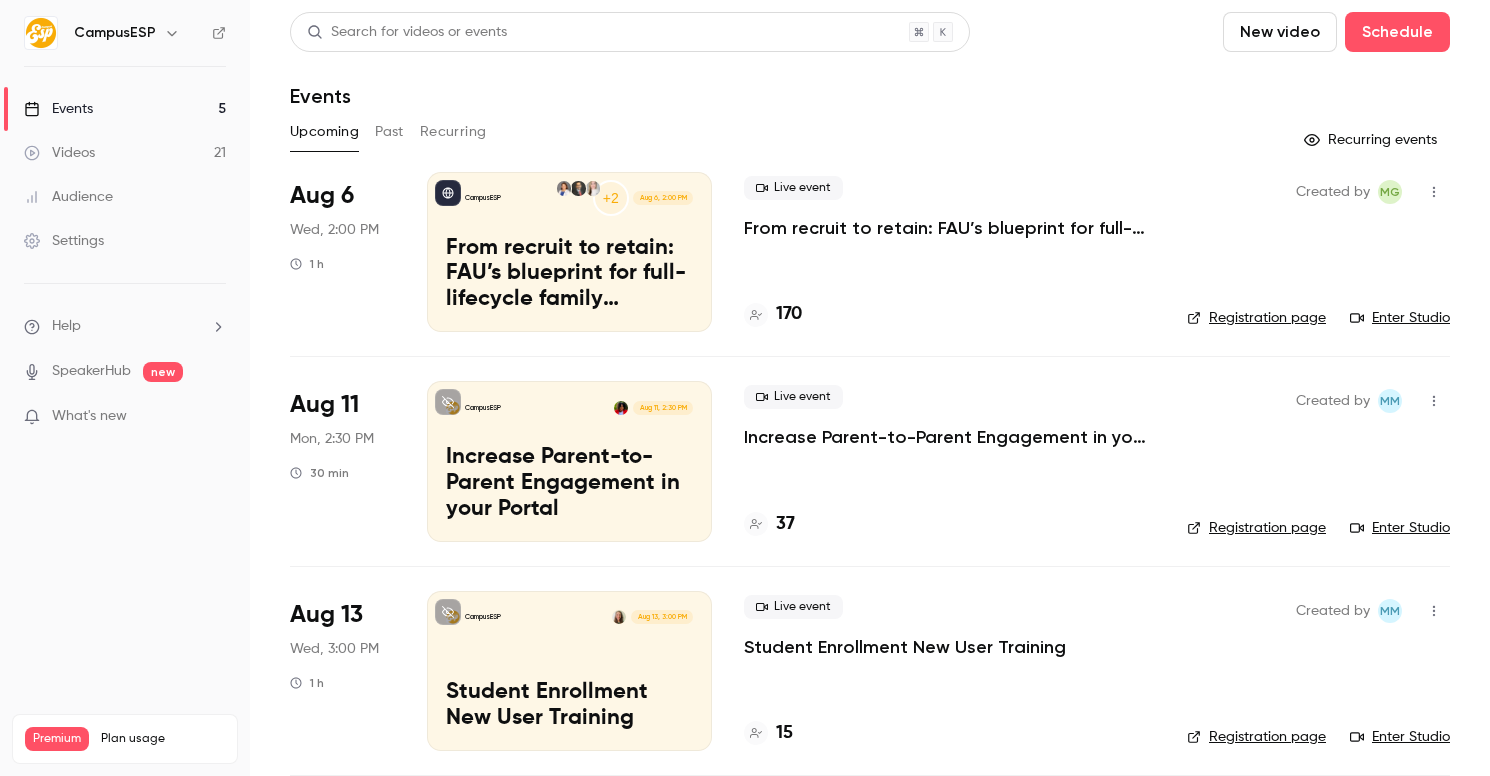 scroll, scrollTop: 0, scrollLeft: 0, axis: both 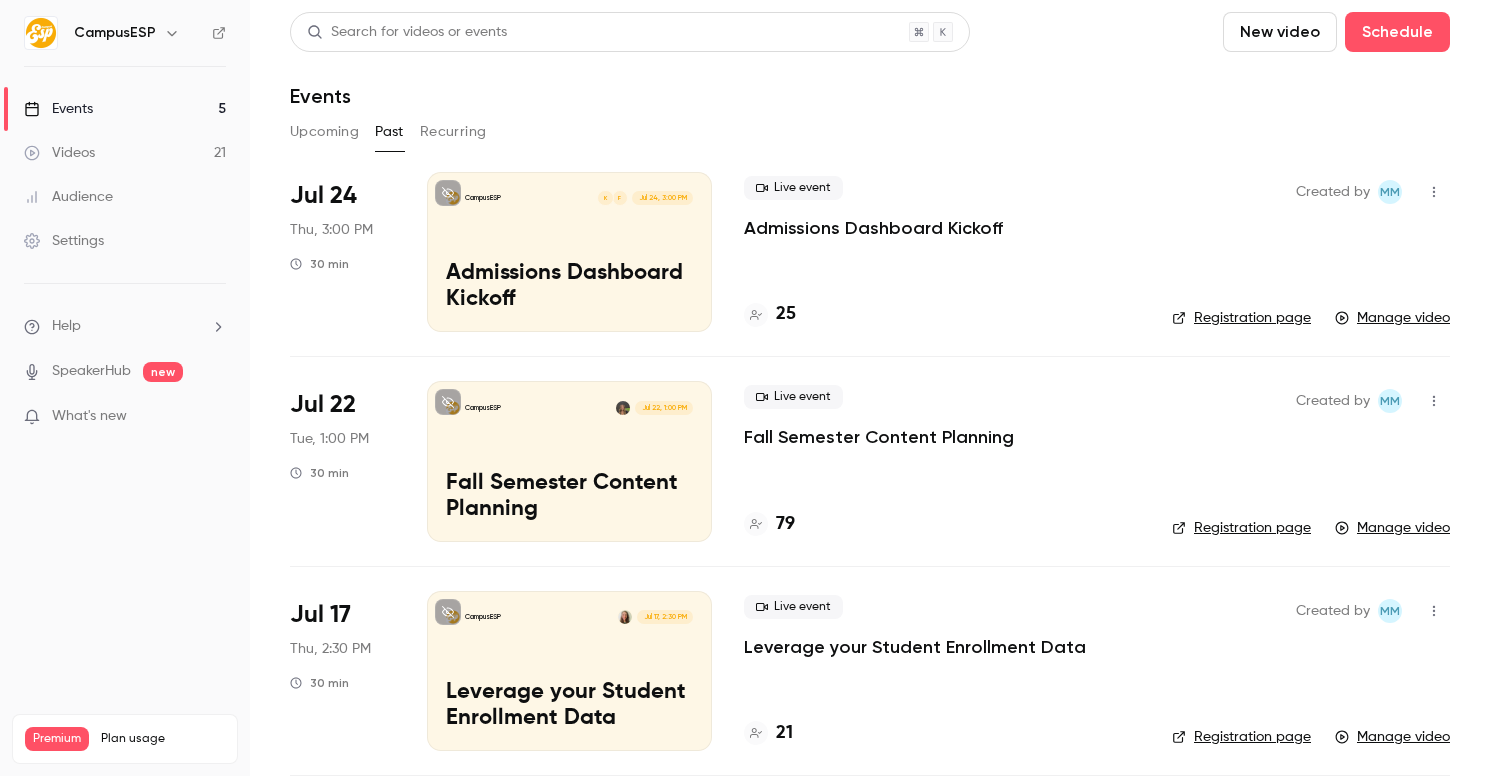 click on "CampusESP F K Jul 24, 3:00 PM Admissions Dashboard Kickoff" at bounding box center [569, 252] 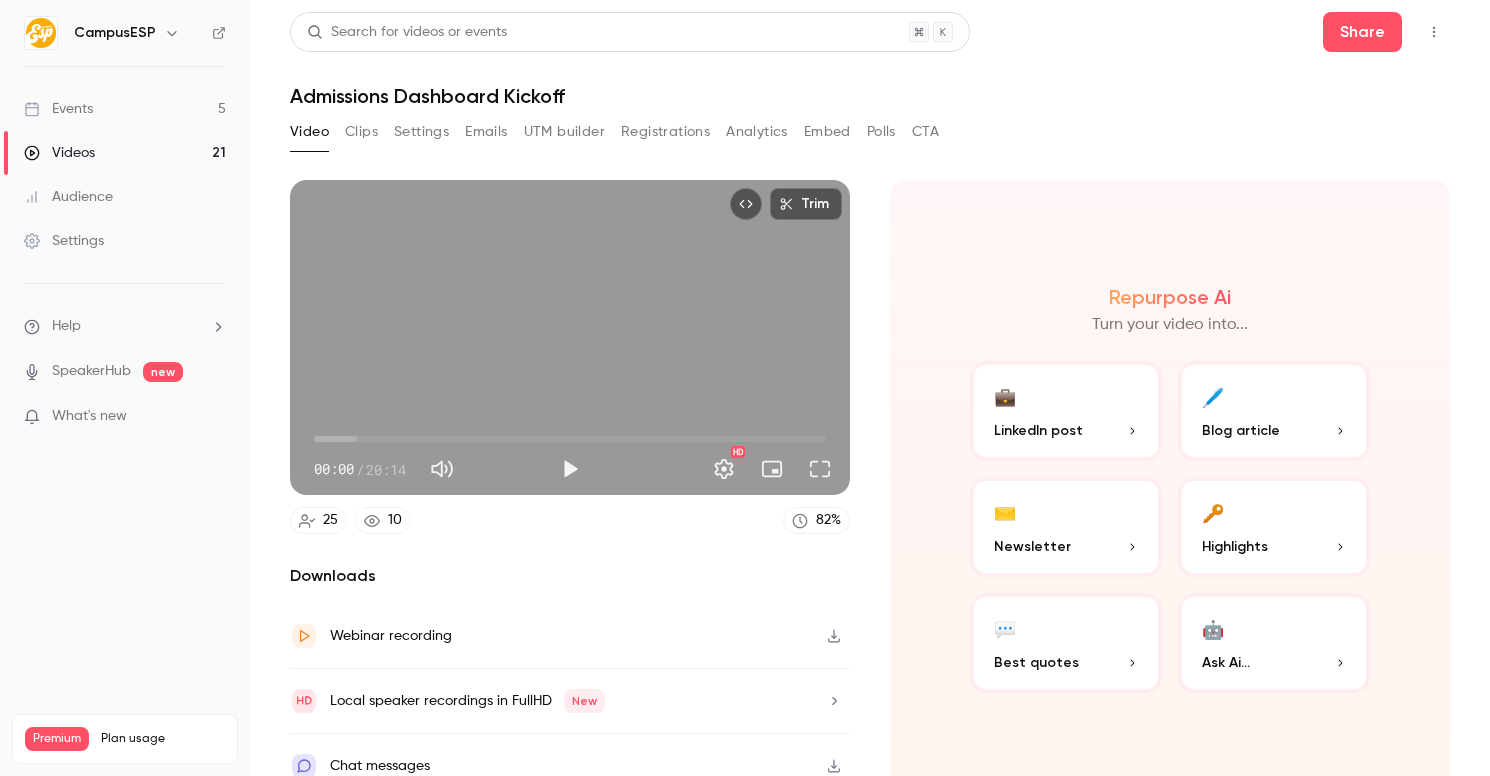 click on "Analytics" at bounding box center [757, 132] 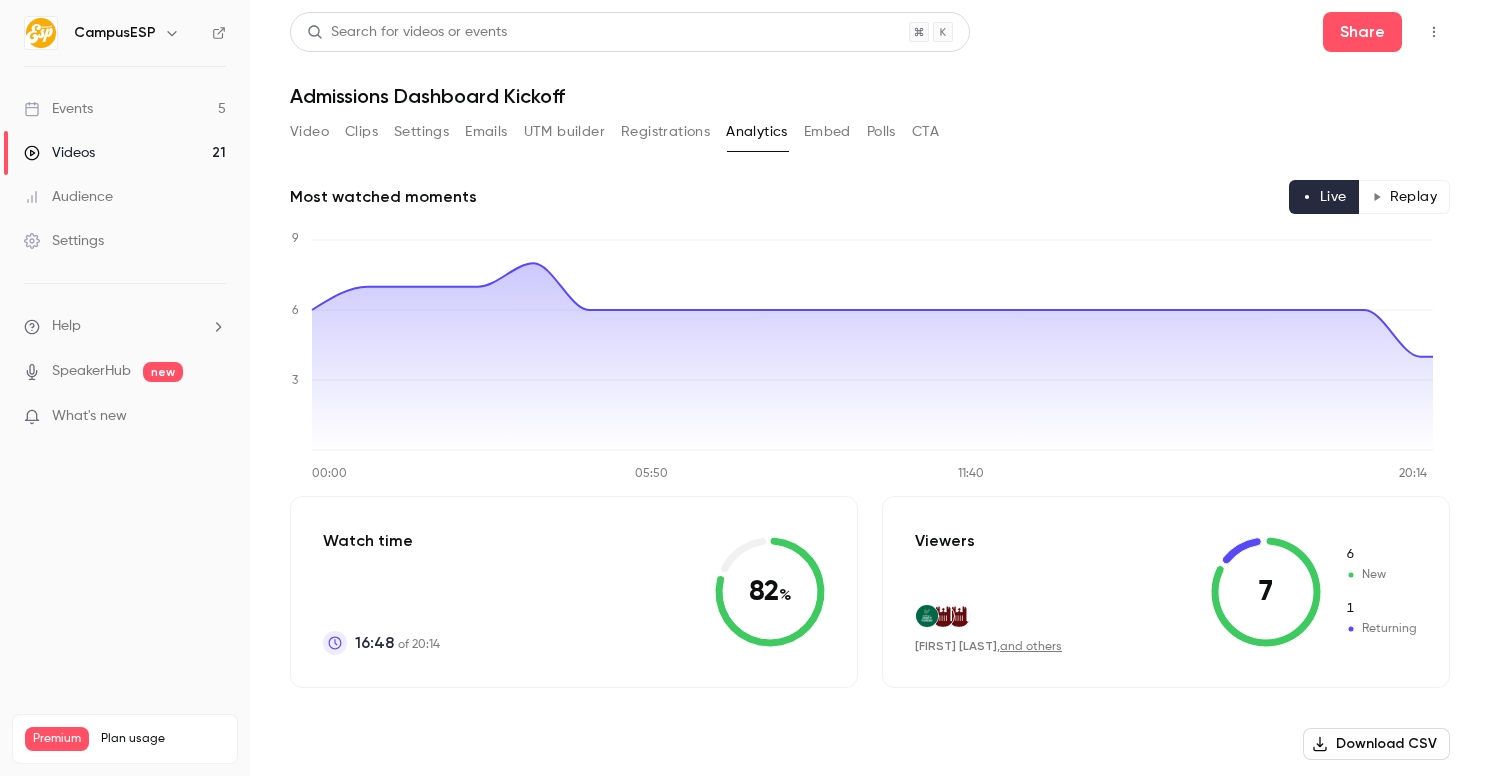 scroll, scrollTop: 183, scrollLeft: 0, axis: vertical 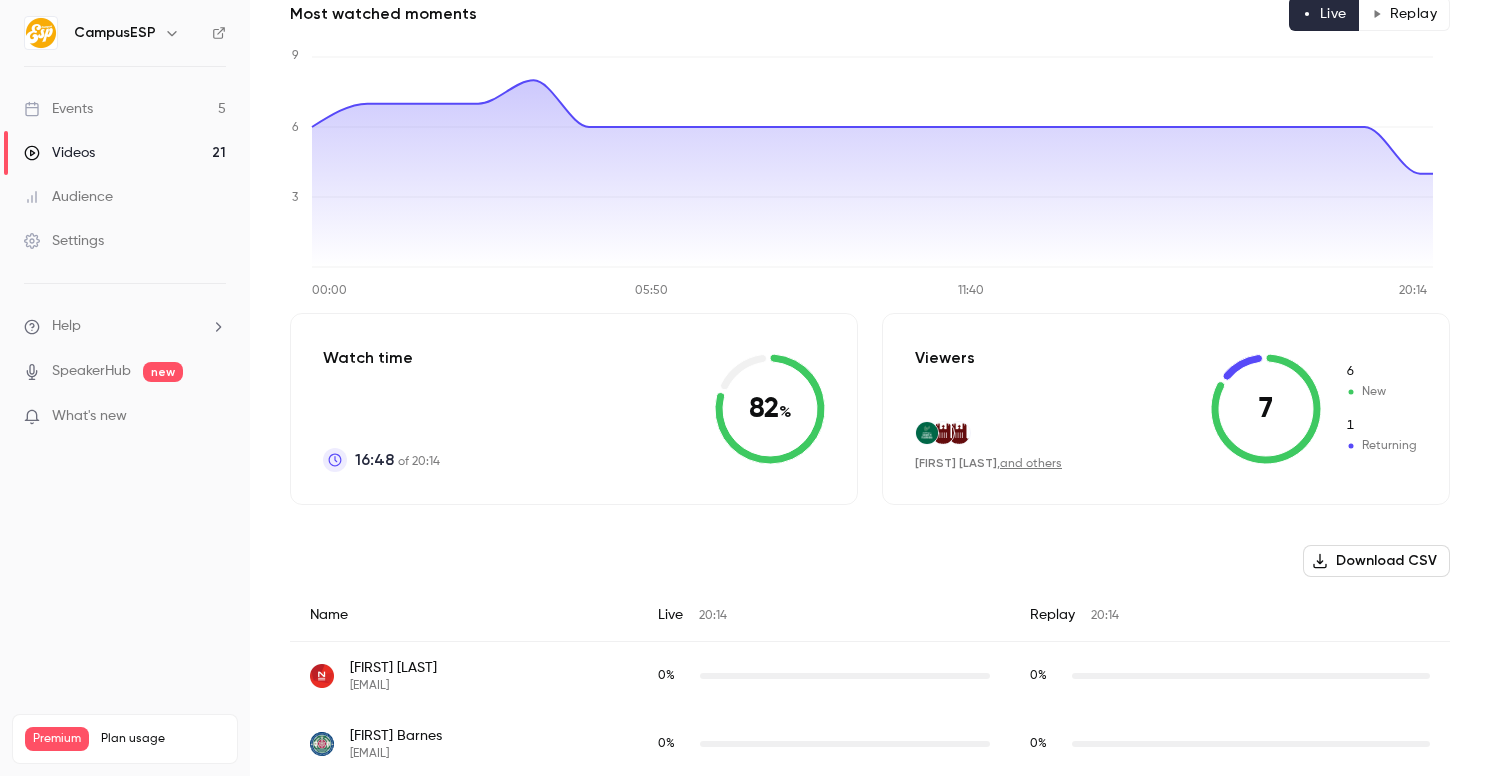 click on "Download CSV" at bounding box center [1376, 561] 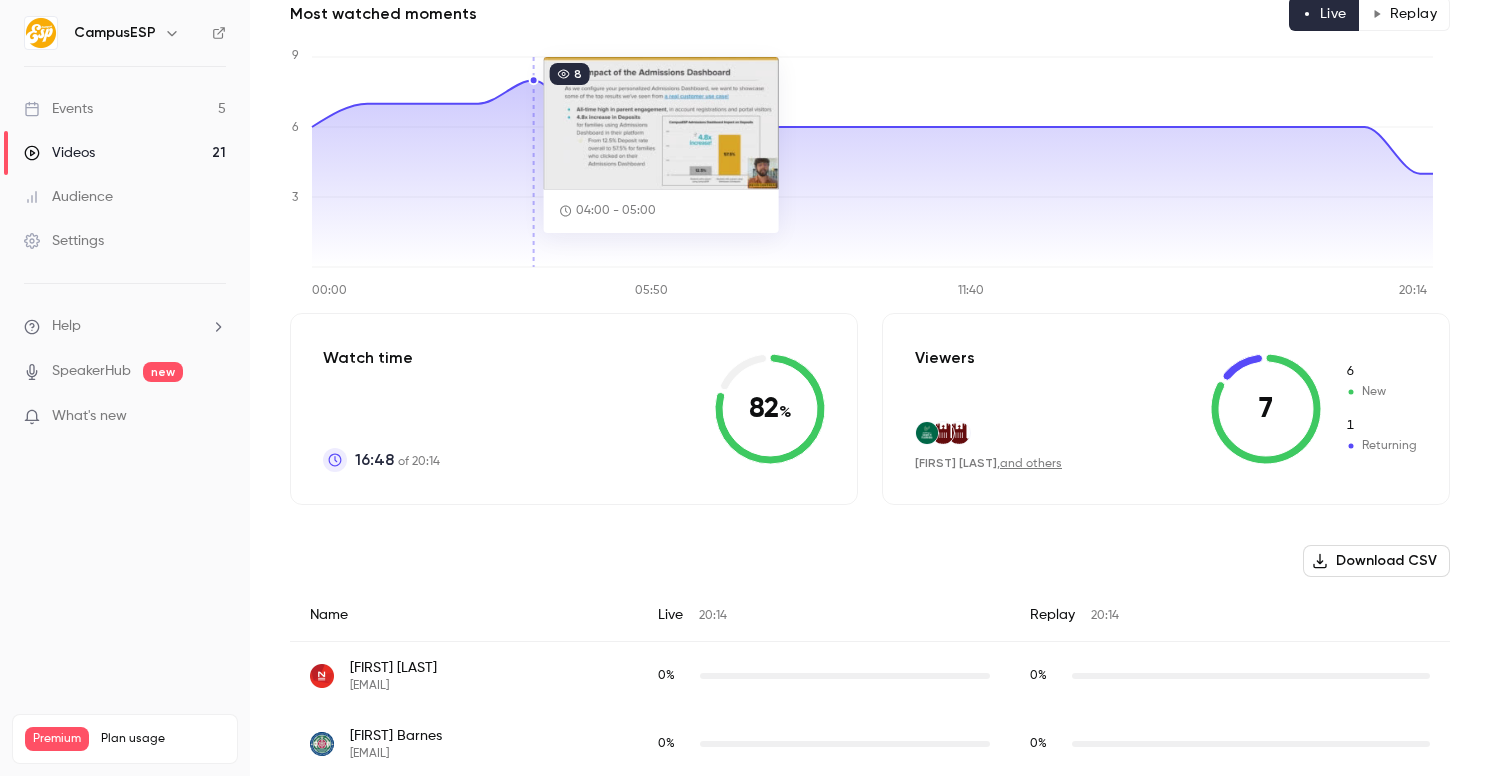 scroll, scrollTop: 0, scrollLeft: 0, axis: both 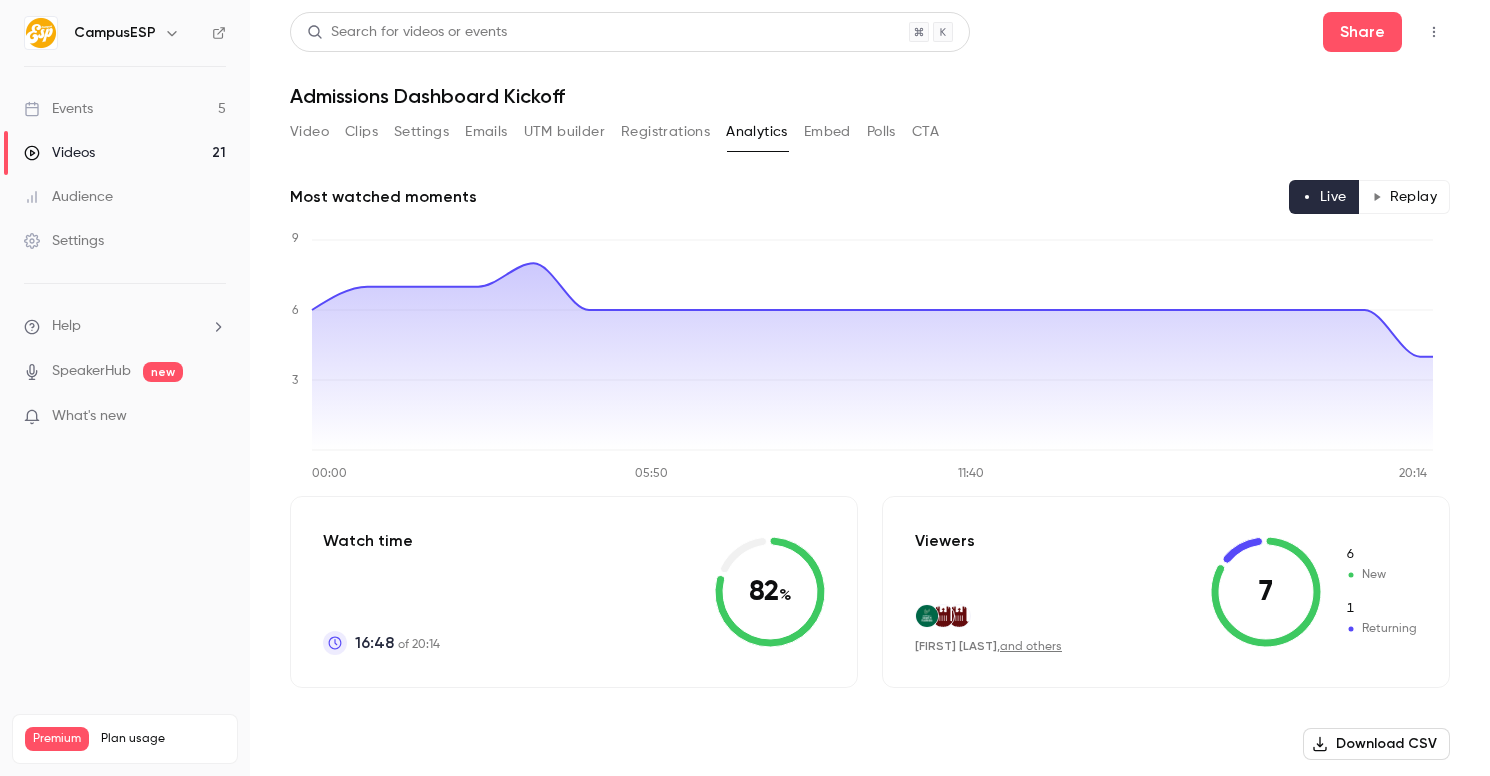 click on "Events 5" at bounding box center [125, 109] 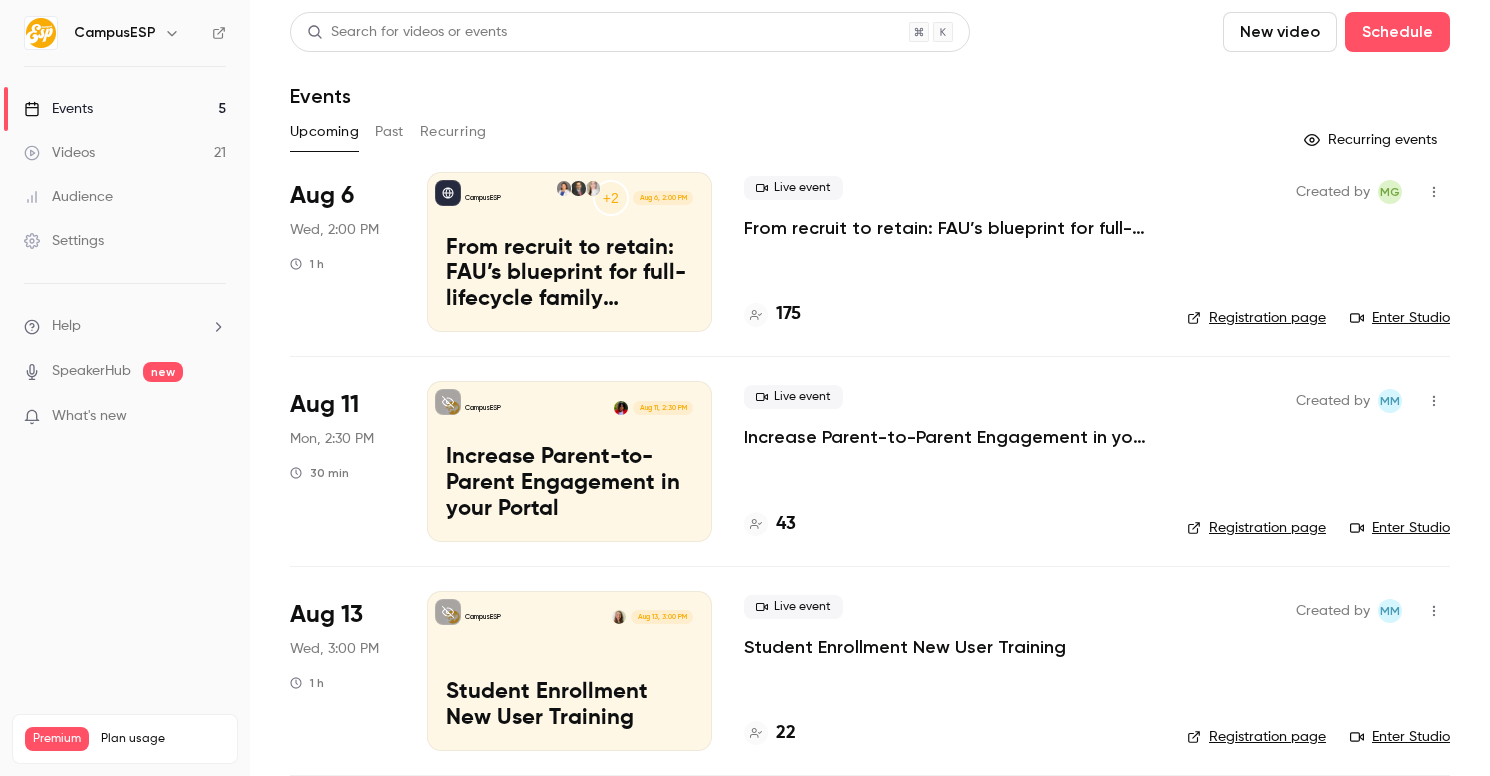 click on "Past" at bounding box center (389, 132) 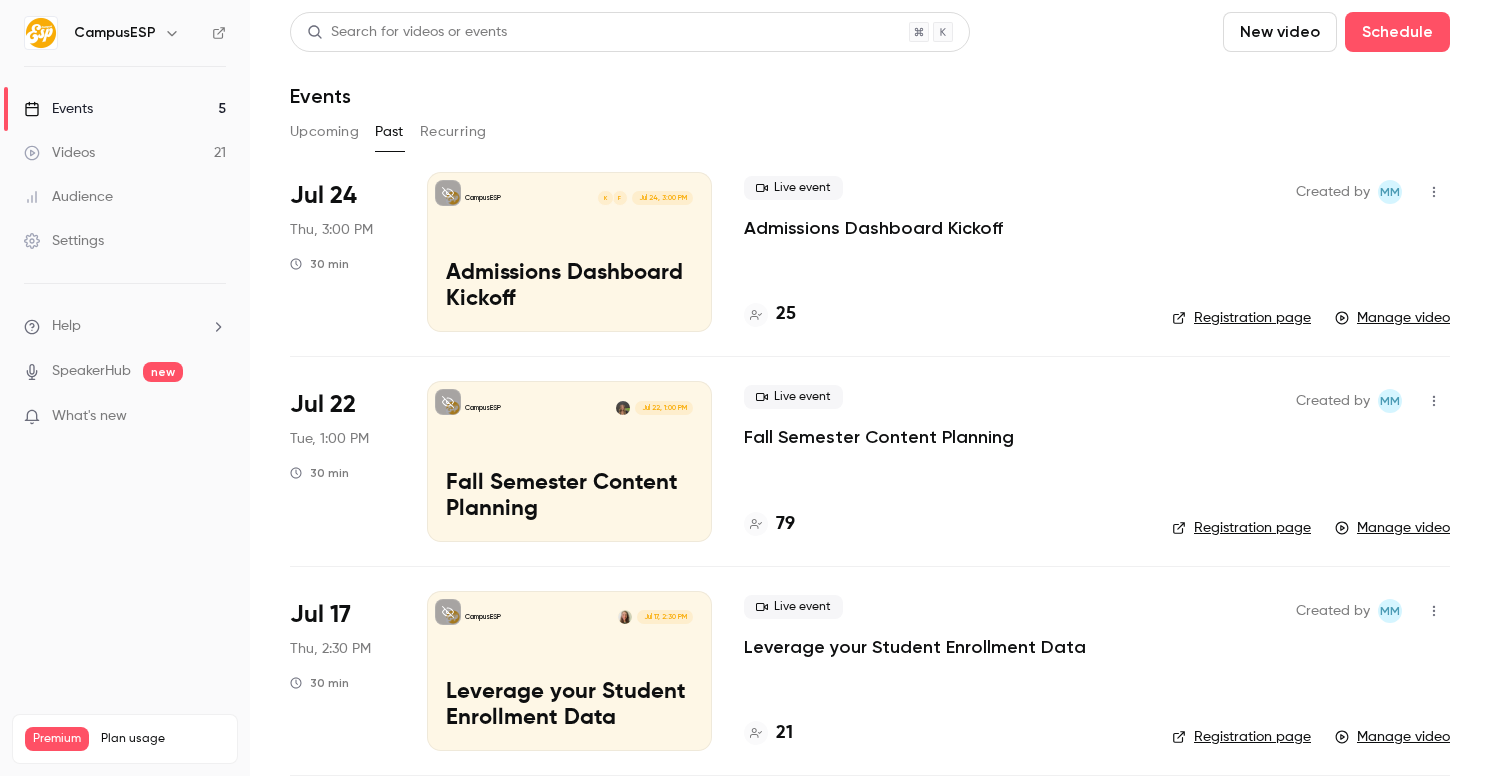 click on "CampusESP F K Jul 24, 3:00 PM Admissions Dashboard Kickoff" at bounding box center (569, 252) 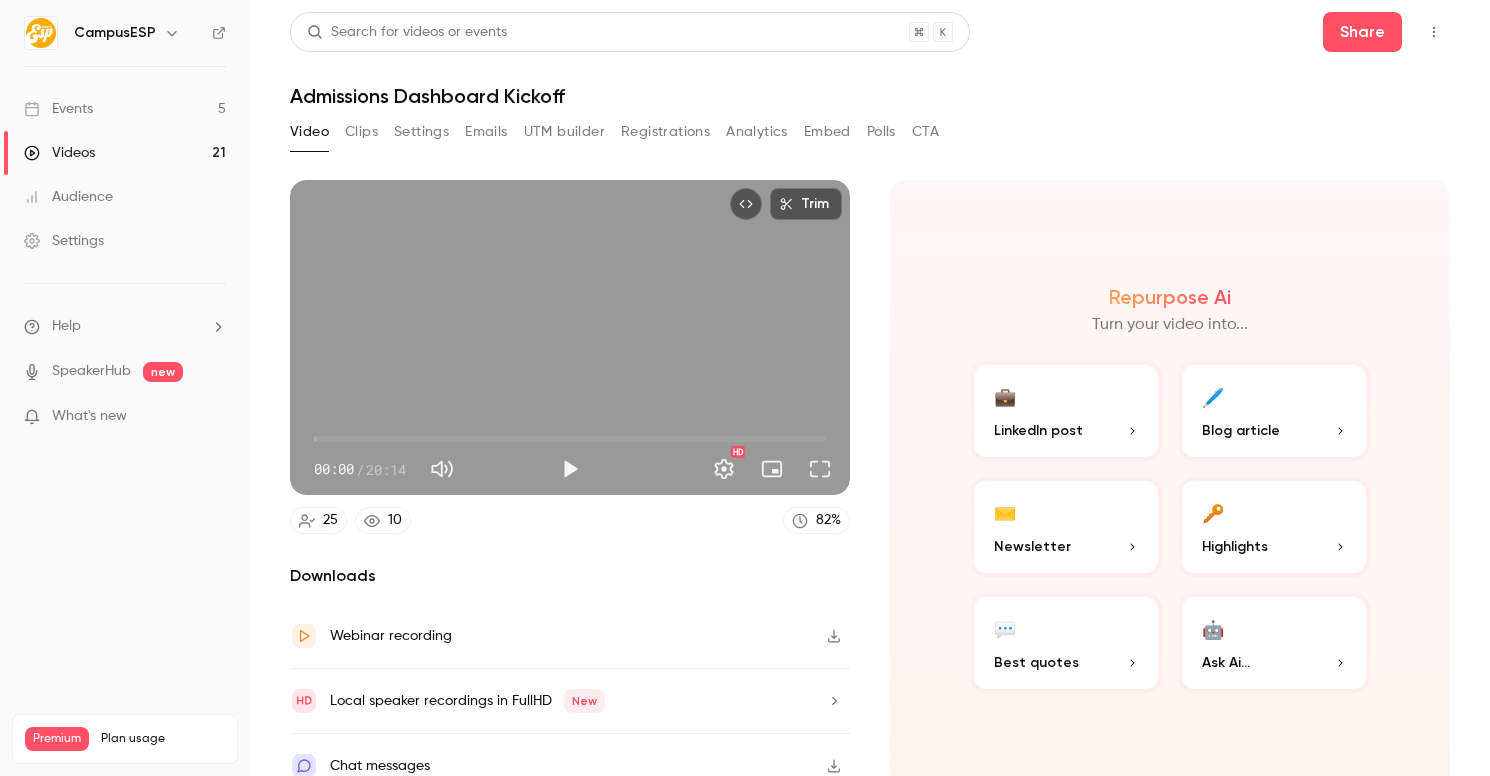 click on "Events 5" at bounding box center [125, 109] 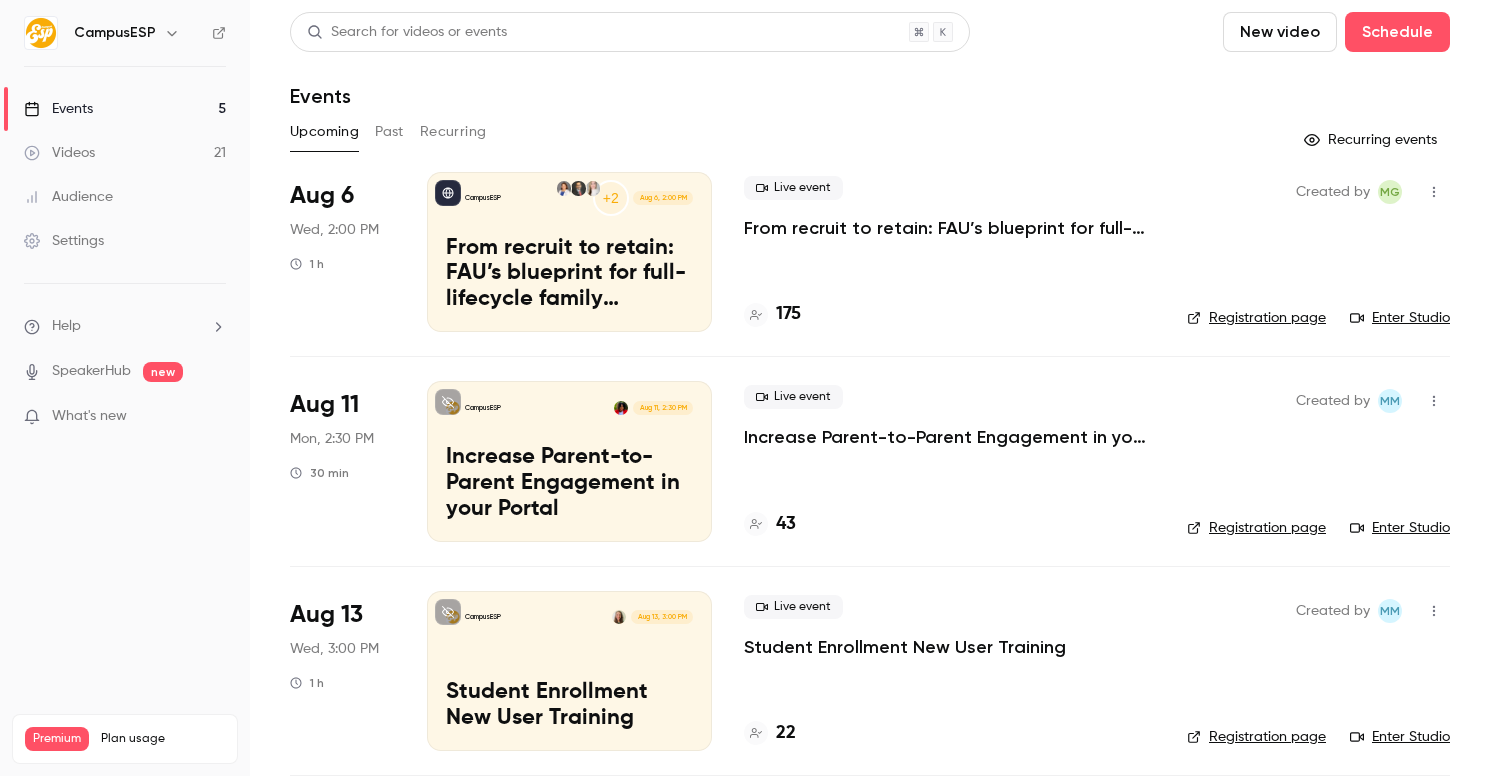 click 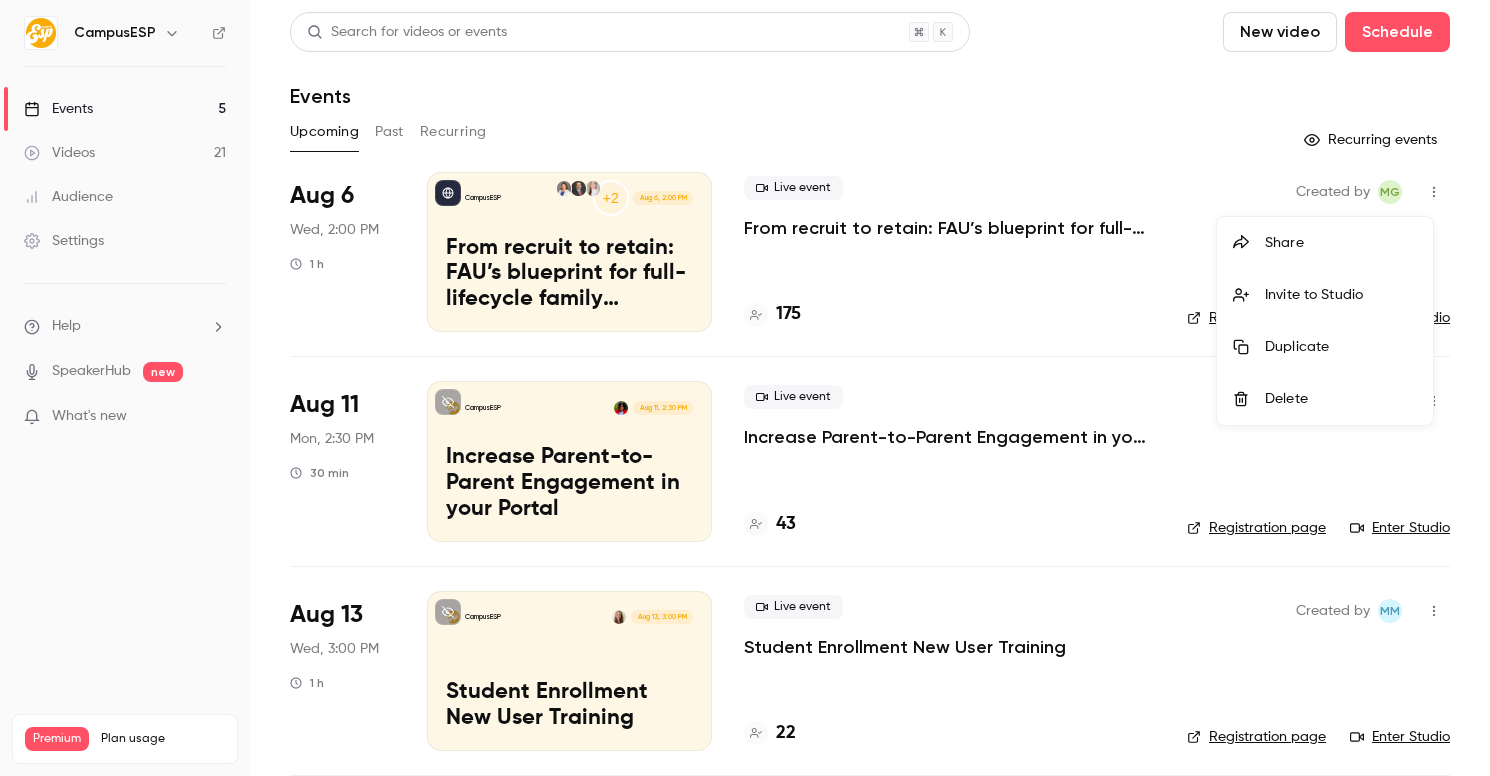 click at bounding box center (745, 388) 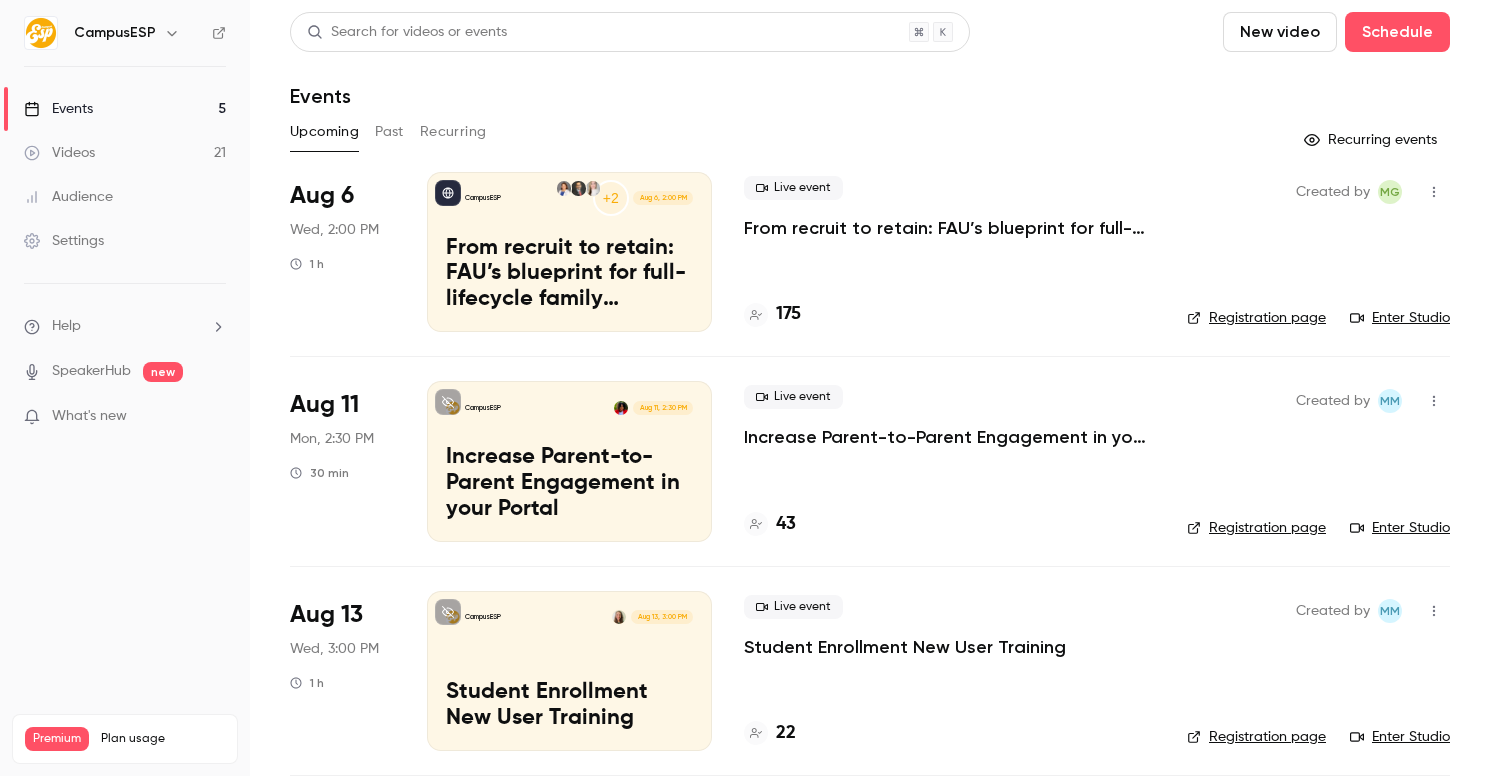 click on "Past" at bounding box center (389, 132) 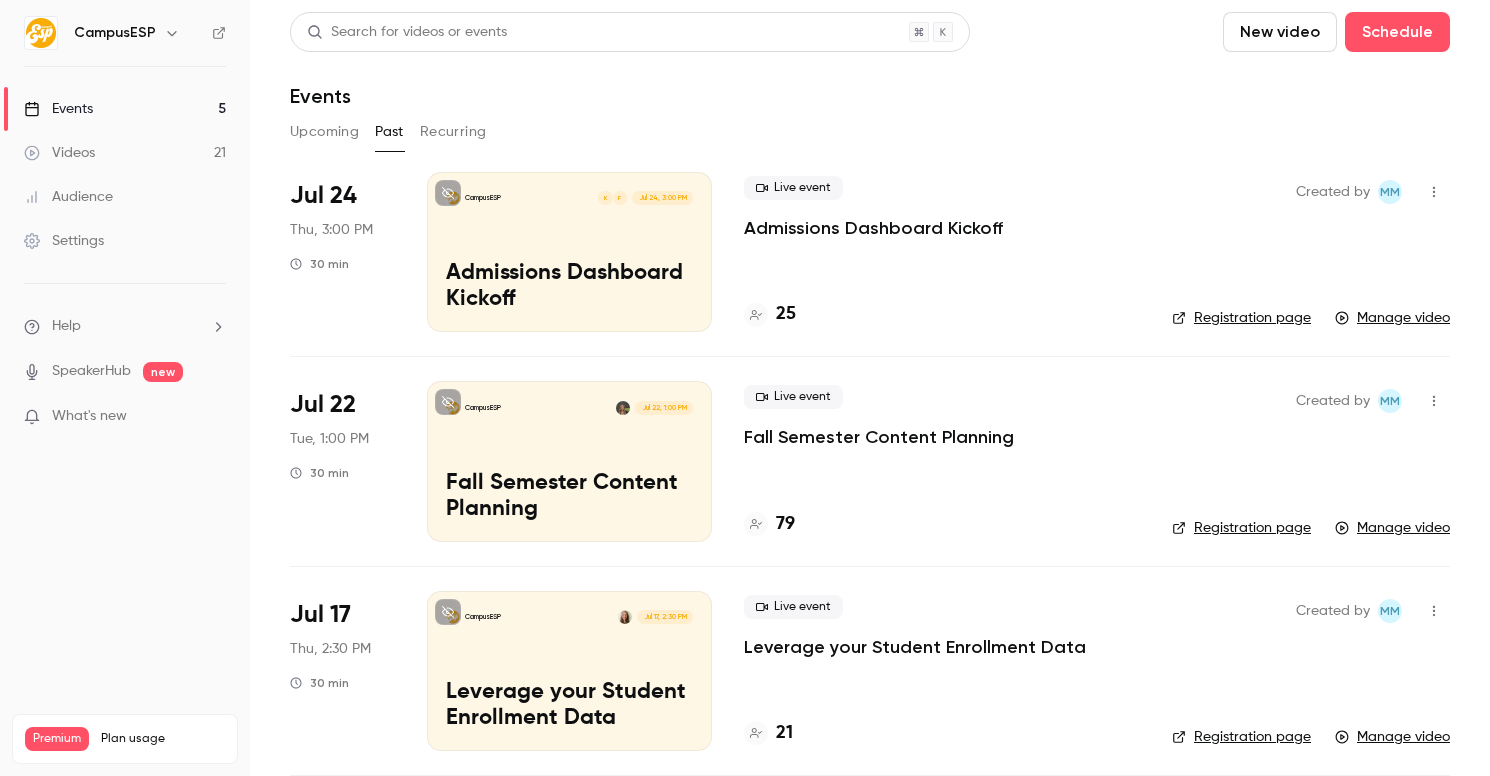 click 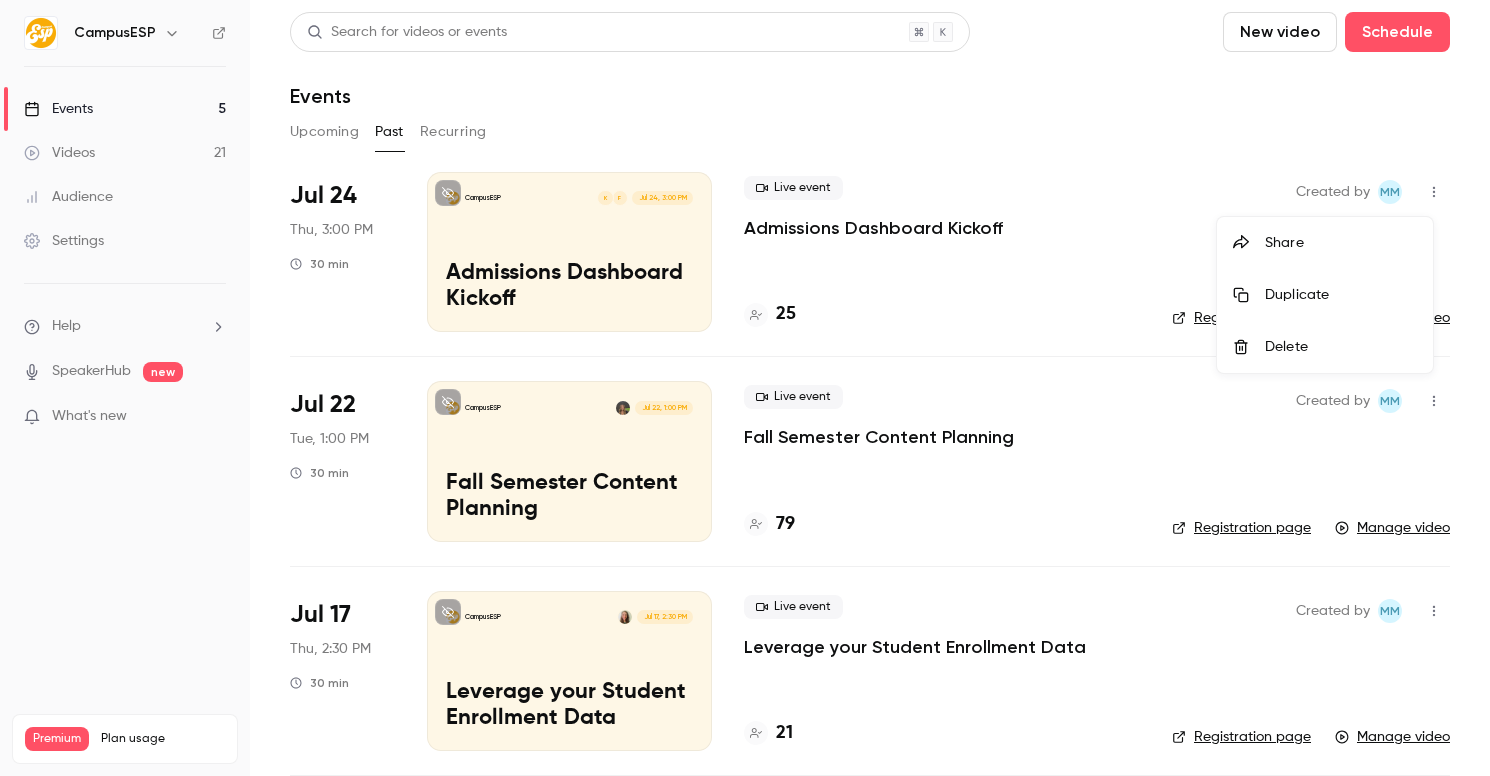 click at bounding box center [745, 388] 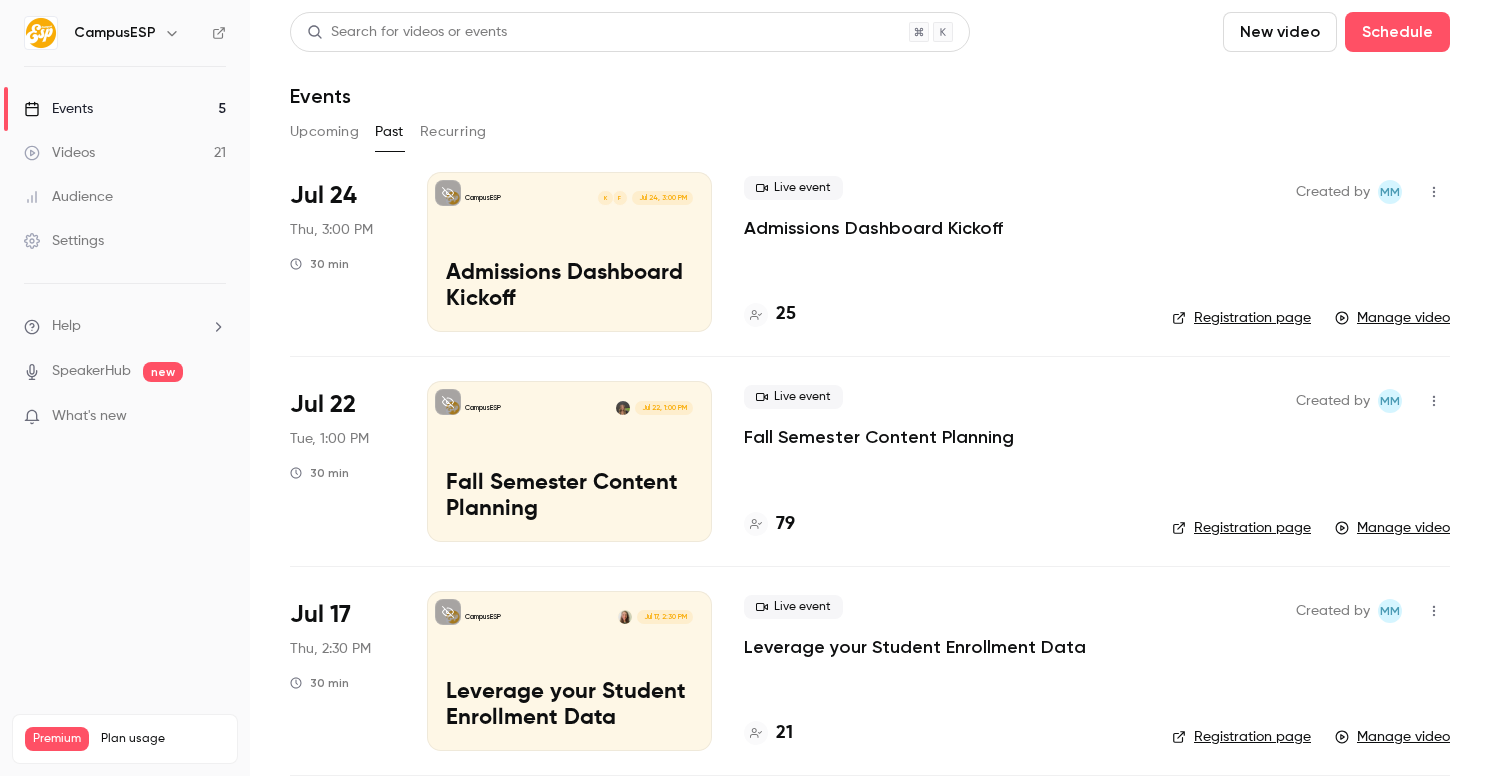 click on "CampusESP F K Jul 24, 3:00 PM Admissions Dashboard Kickoff" at bounding box center [569, 252] 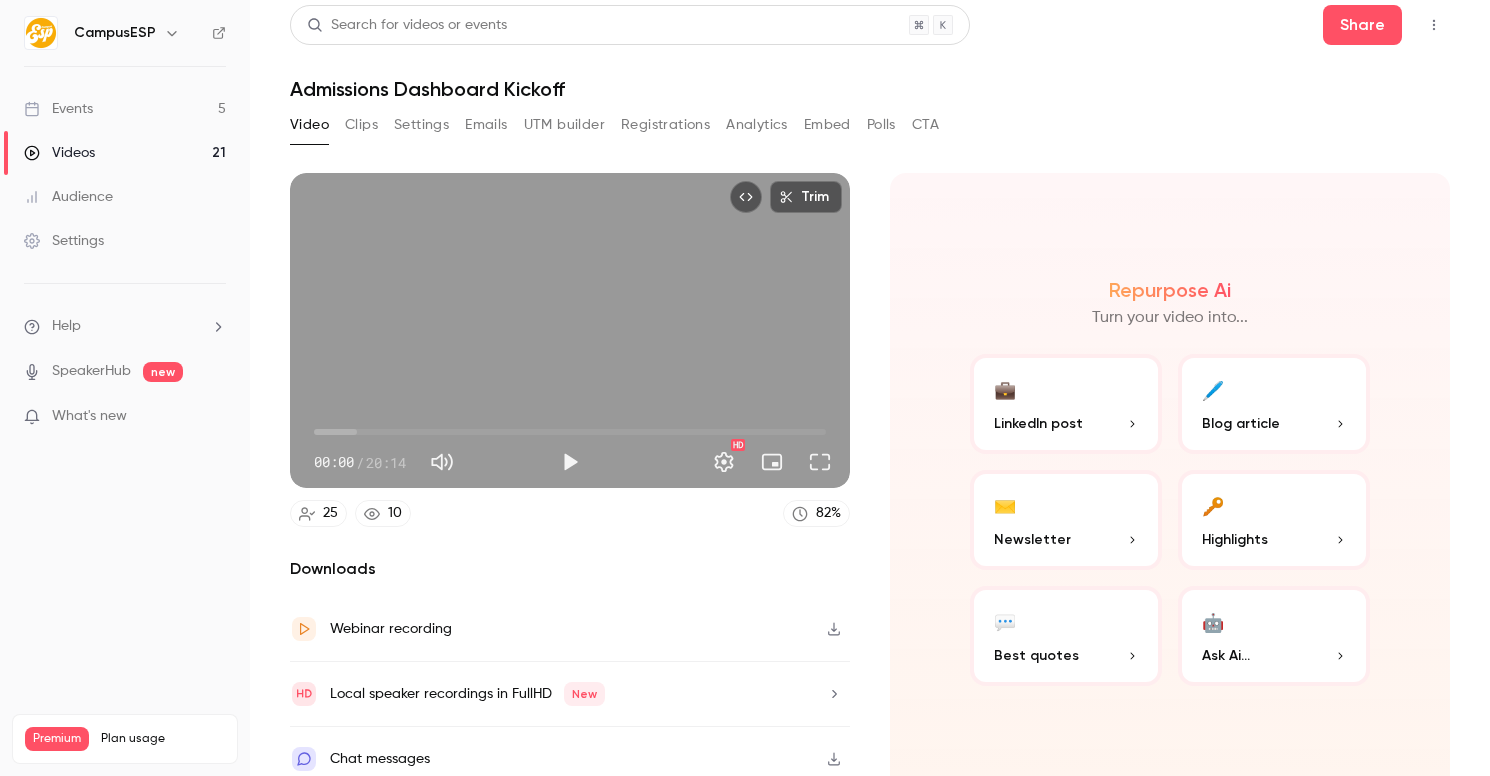 scroll, scrollTop: 15, scrollLeft: 0, axis: vertical 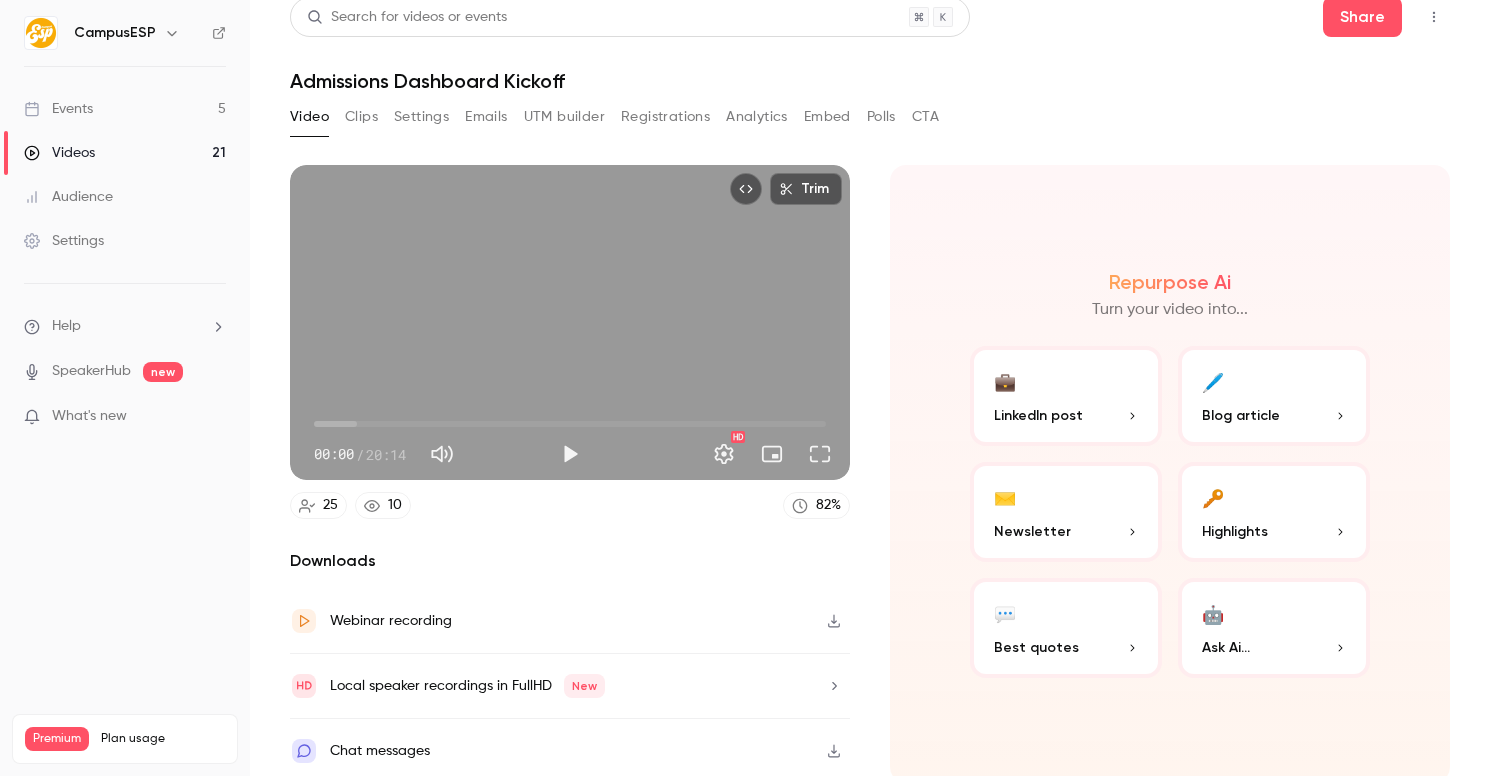 click on "Events 5" at bounding box center [125, 109] 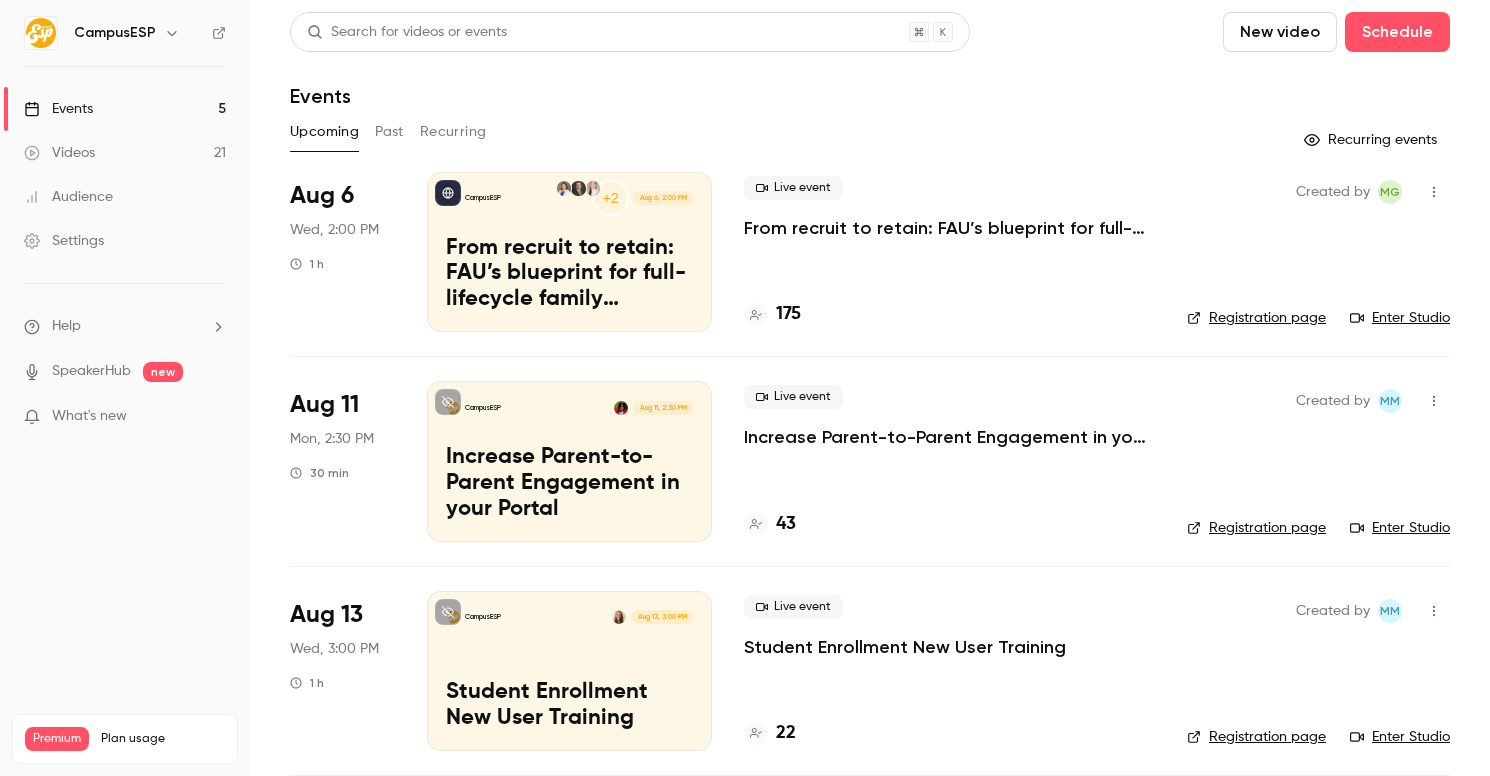 click on "CampusESP Aug 11, 2:30 PM Increase Parent-to-Parent Engagement in your Portal" at bounding box center [569, 461] 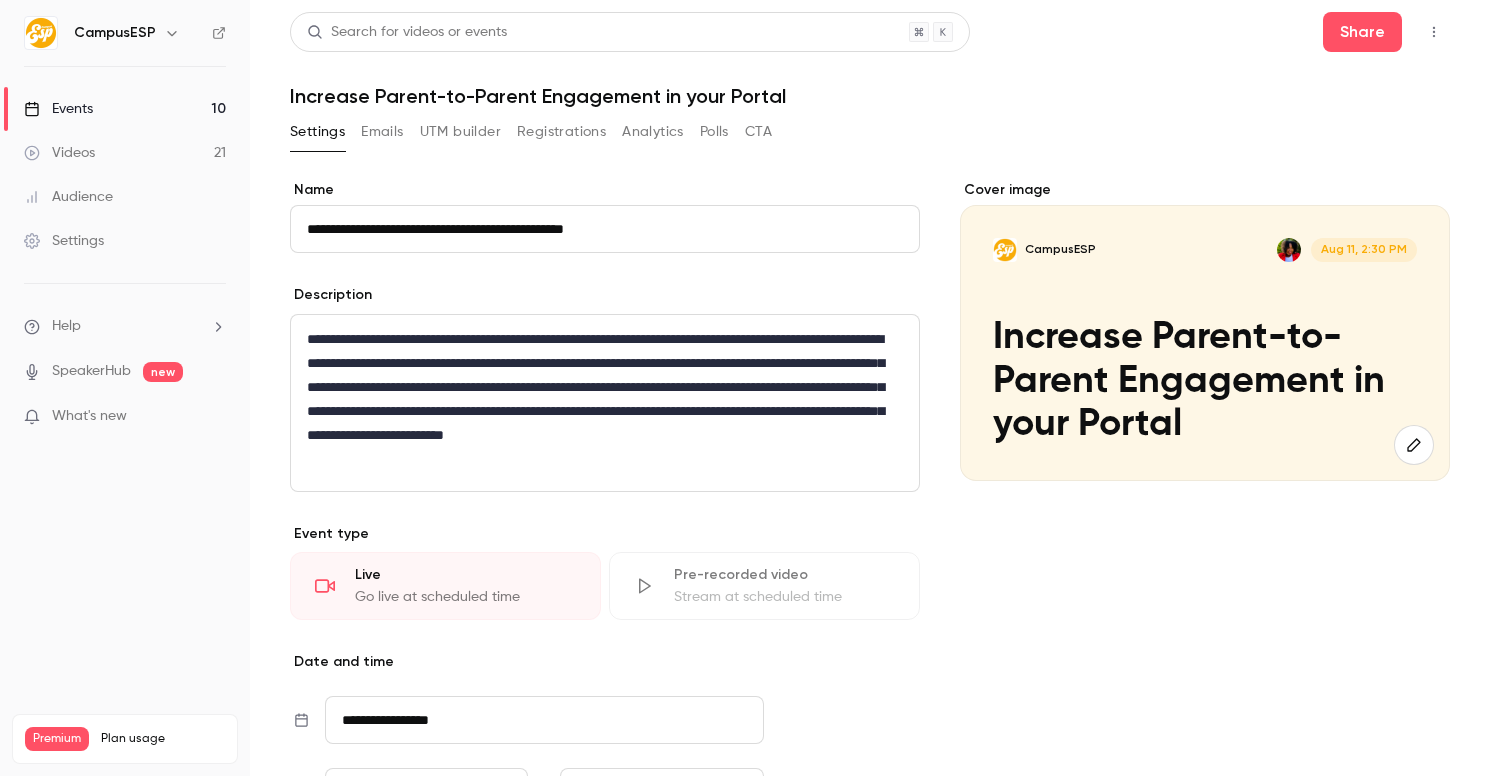 click on "Events" at bounding box center (58, 109) 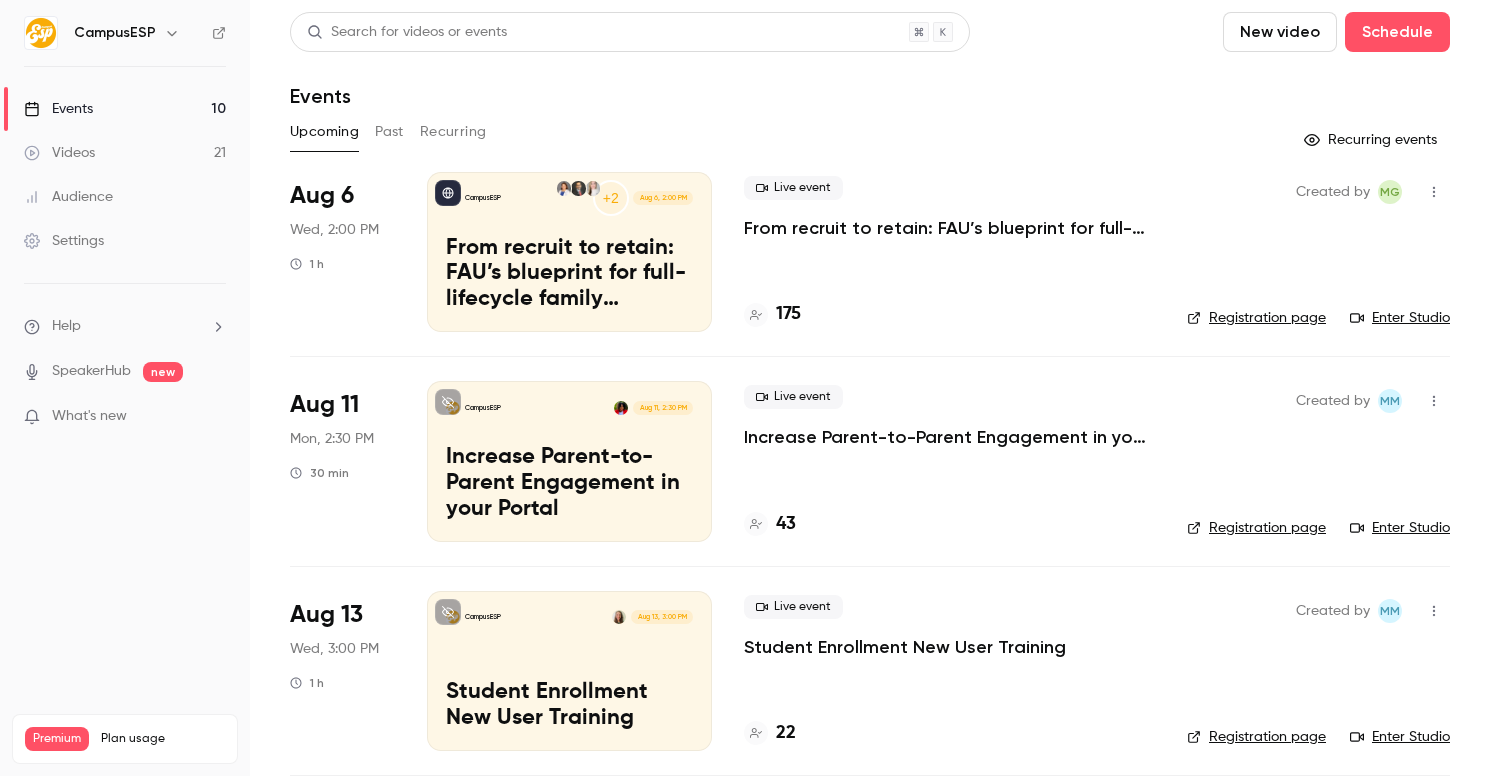 click 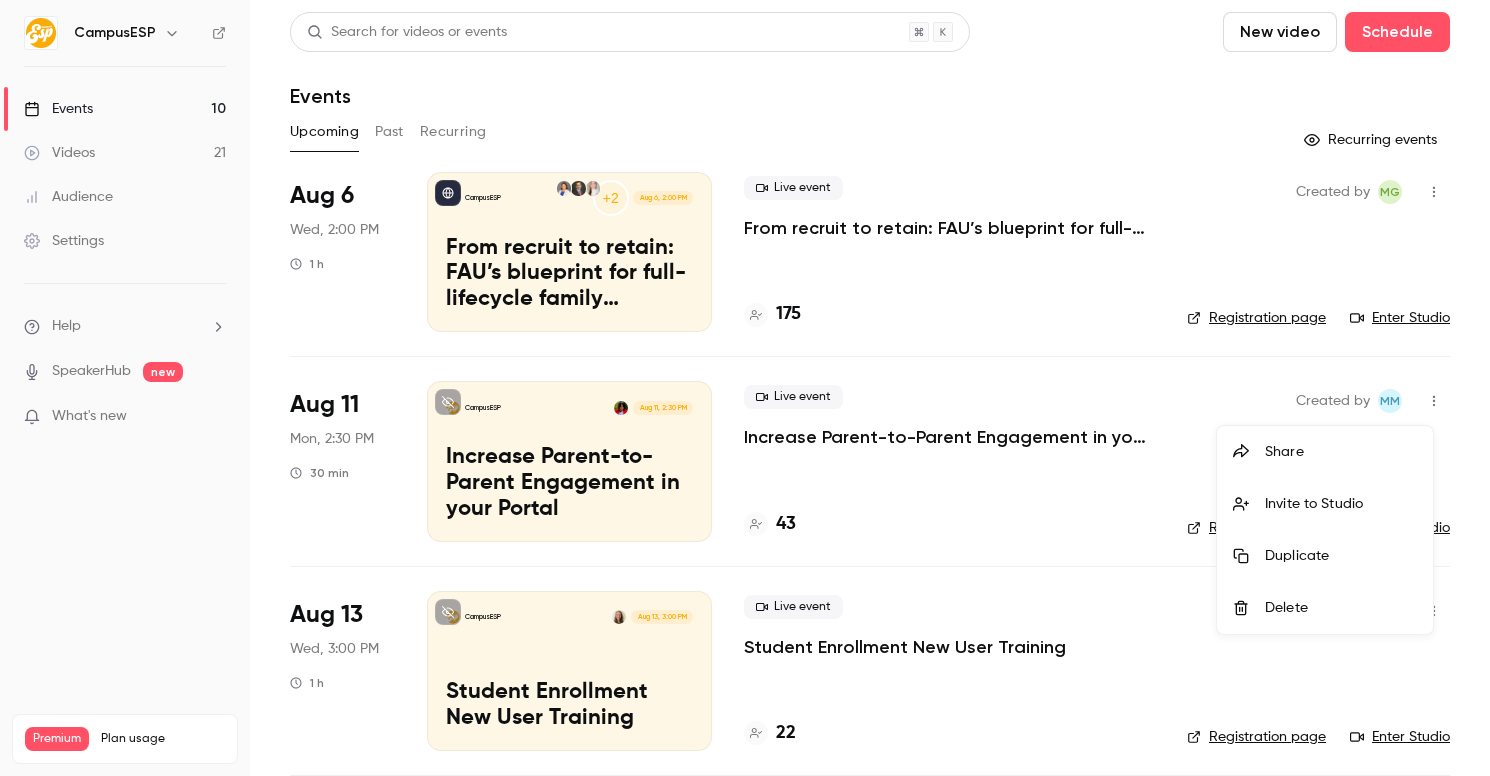 click on "Invite to Studio" at bounding box center (1341, 504) 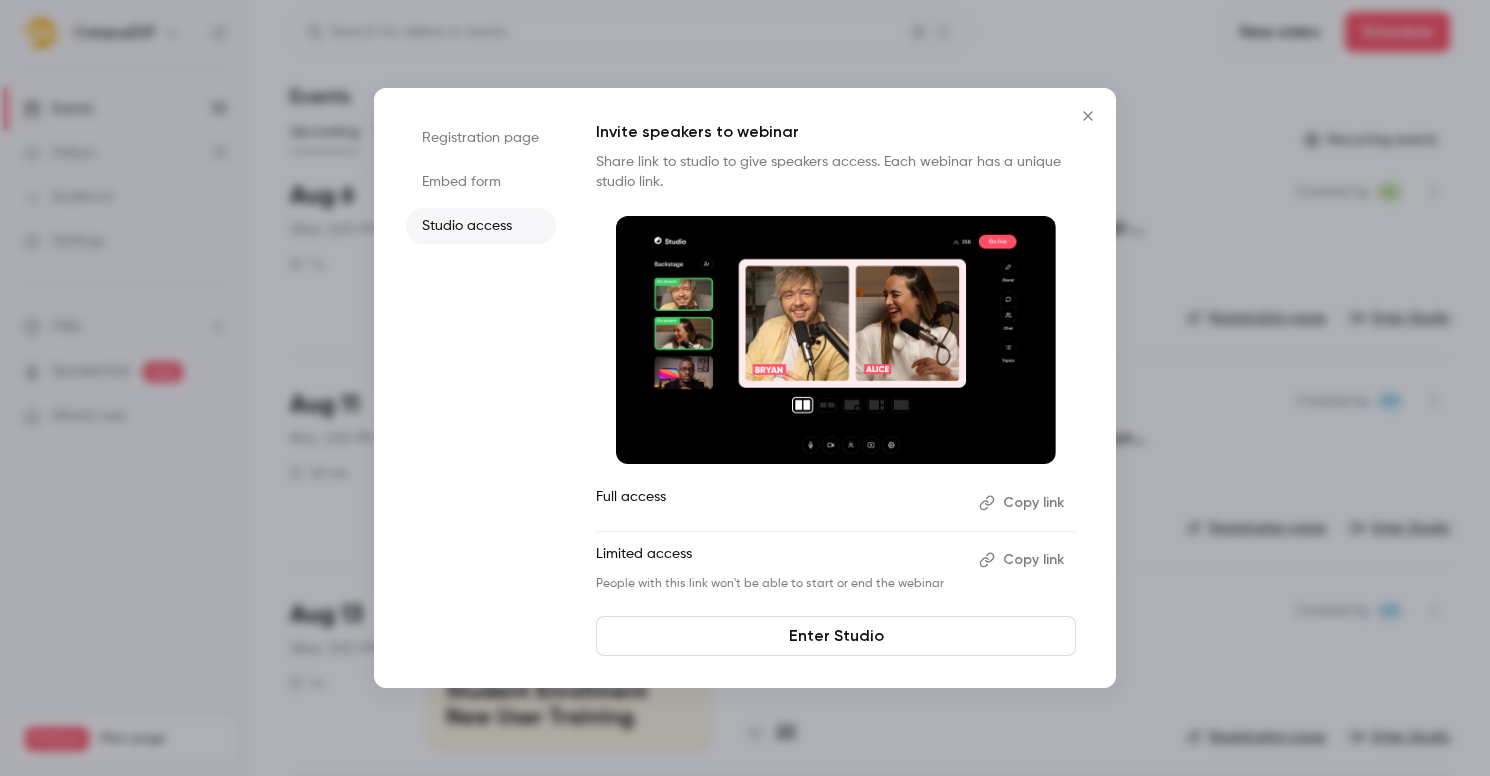 click on "Copy link" at bounding box center (1023, 503) 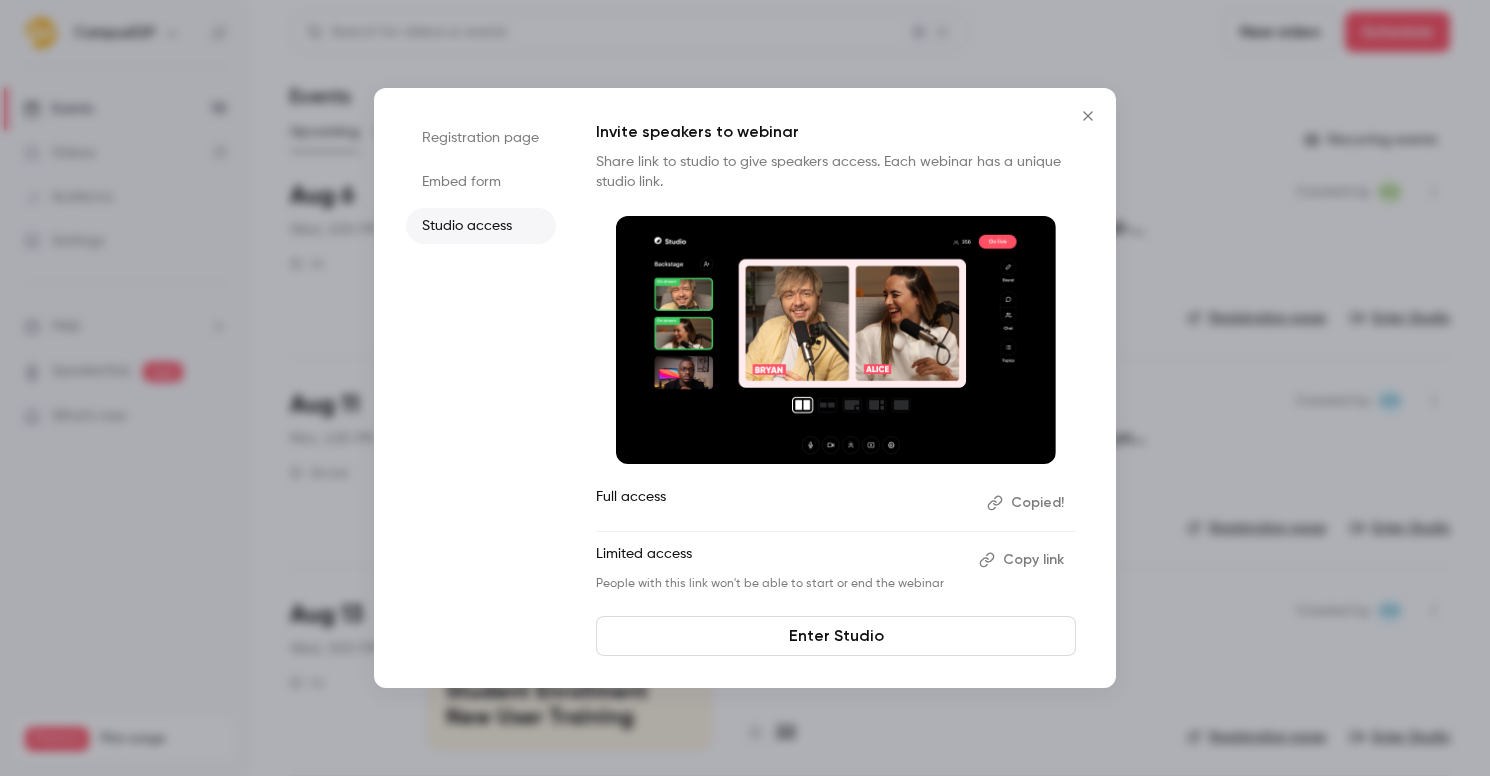 click 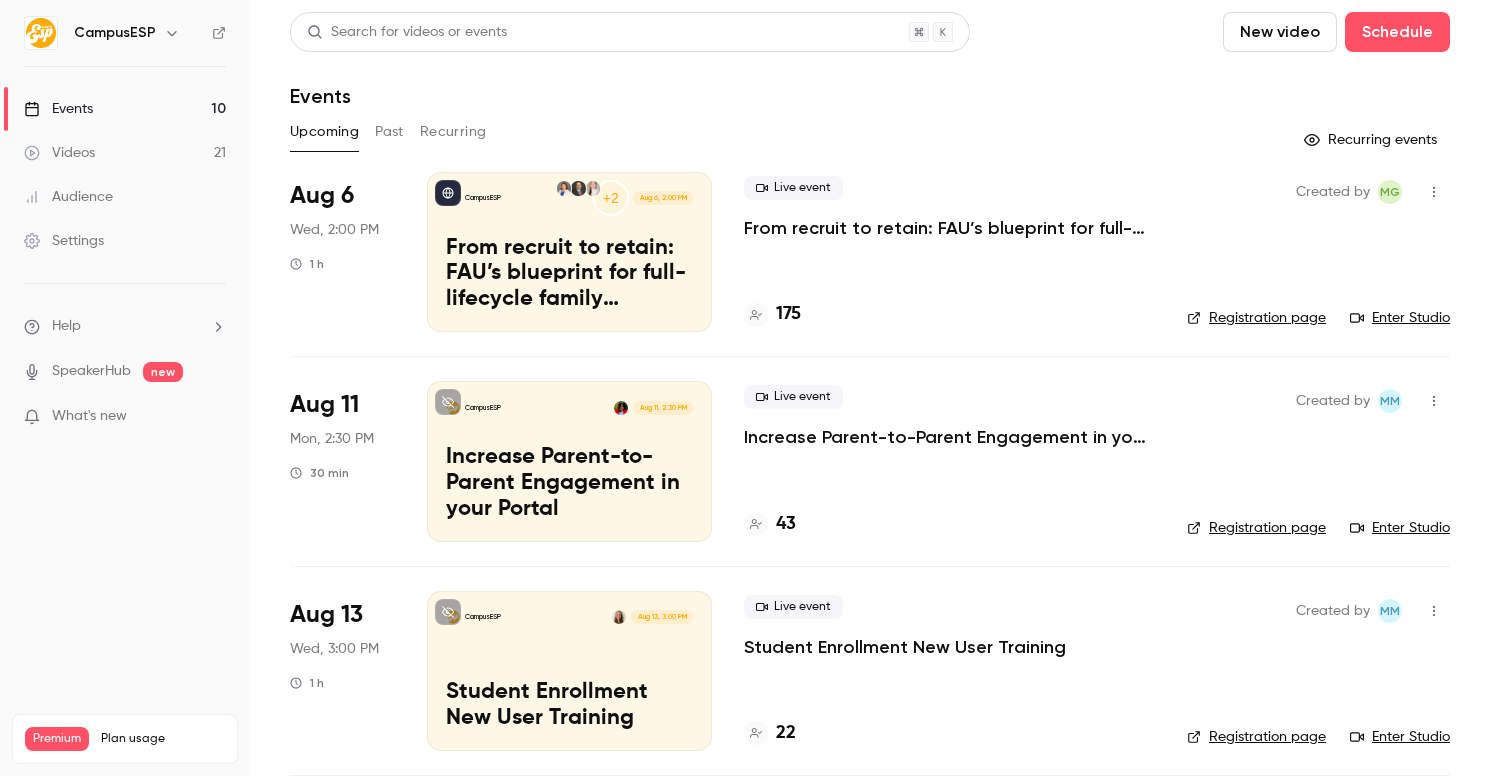 click on "Settings" at bounding box center (64, 241) 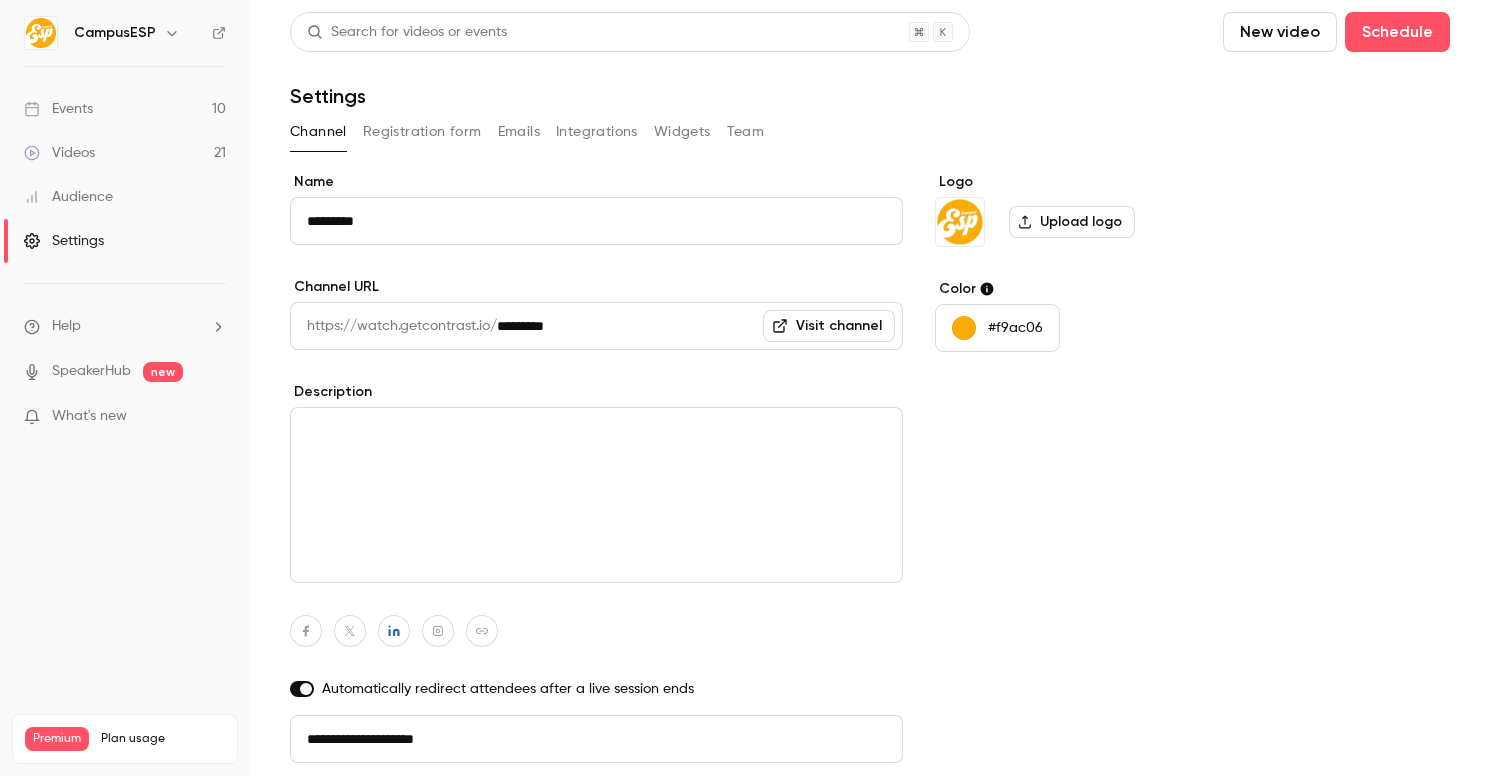 click on "Team" at bounding box center [746, 132] 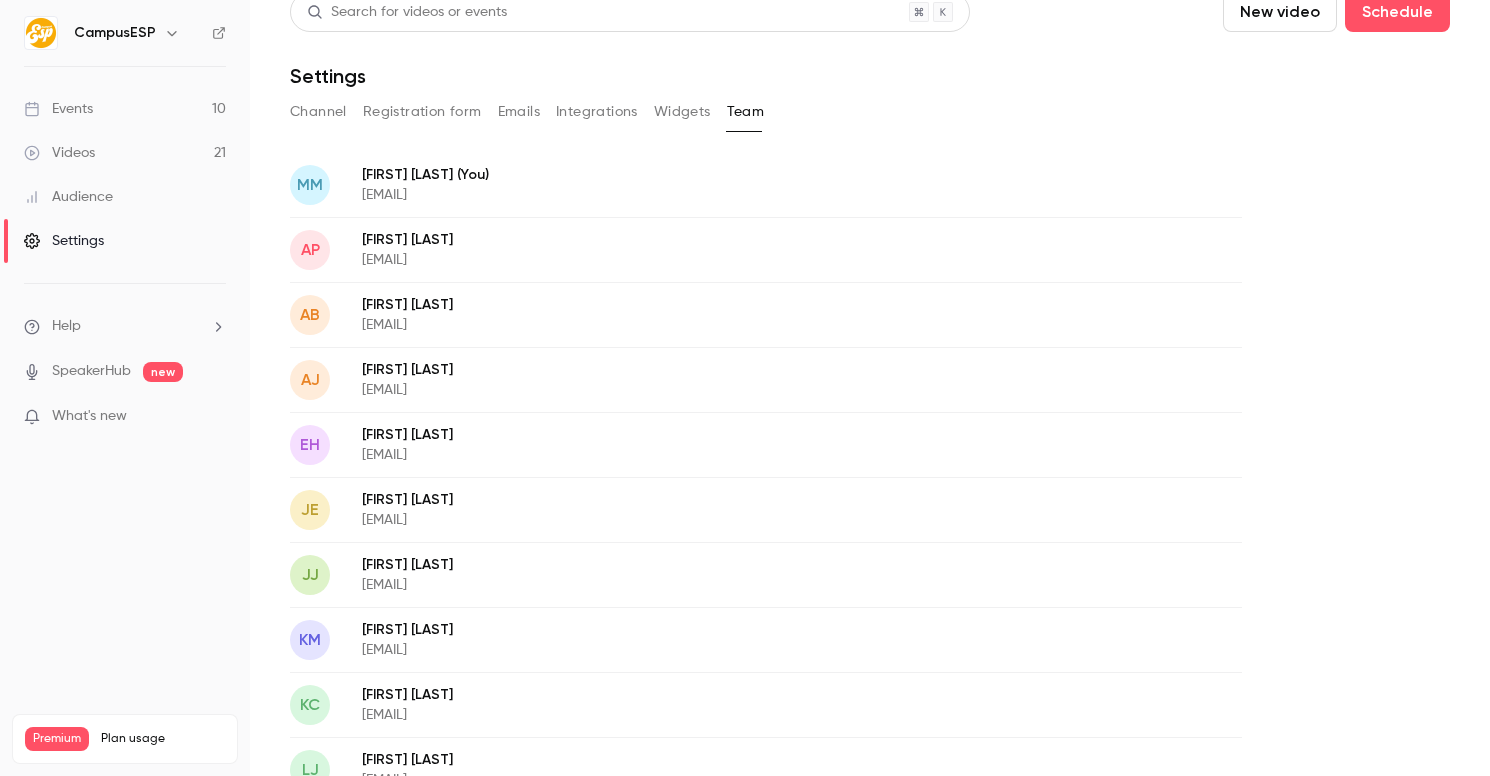 scroll, scrollTop: 0, scrollLeft: 0, axis: both 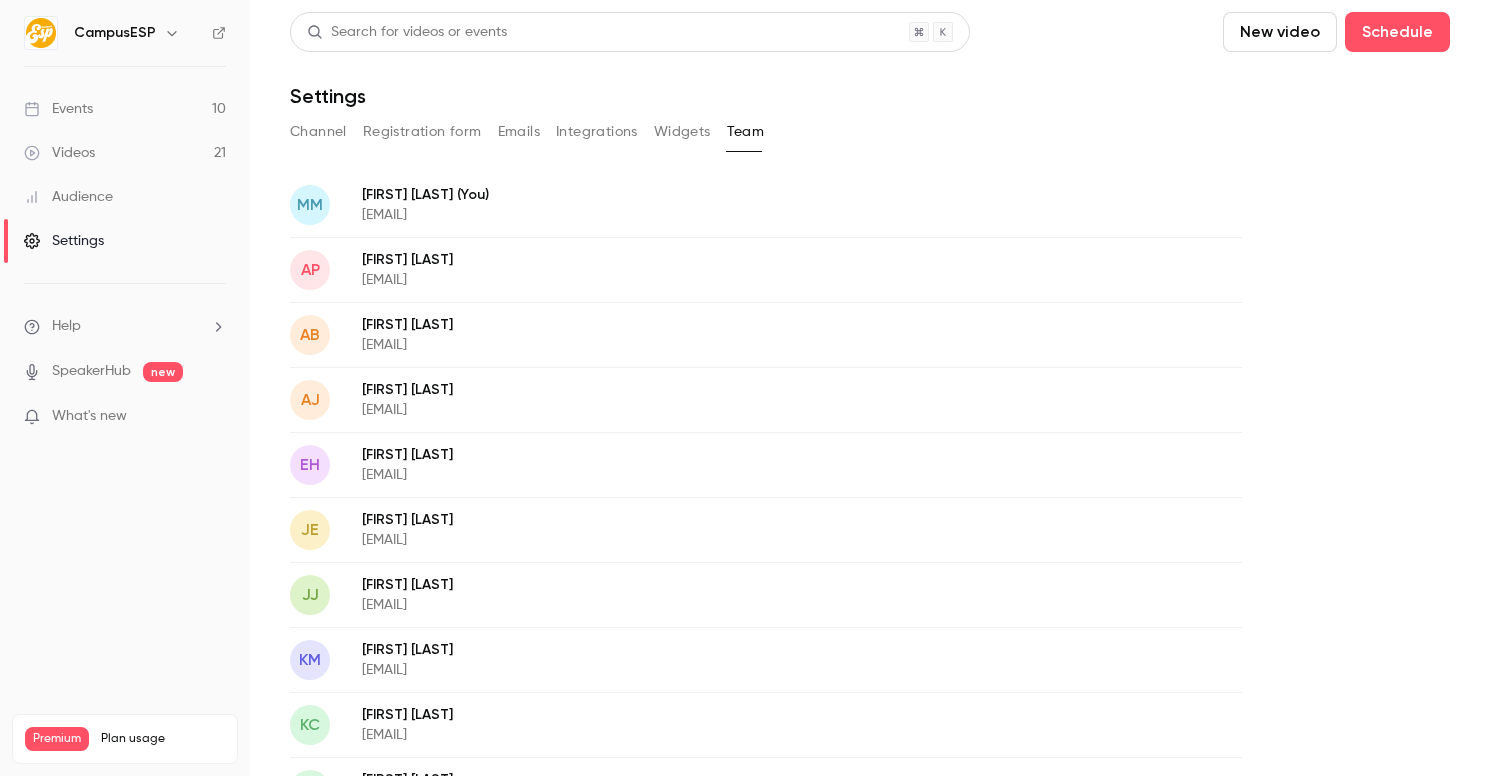 click on "Events 10" at bounding box center (125, 109) 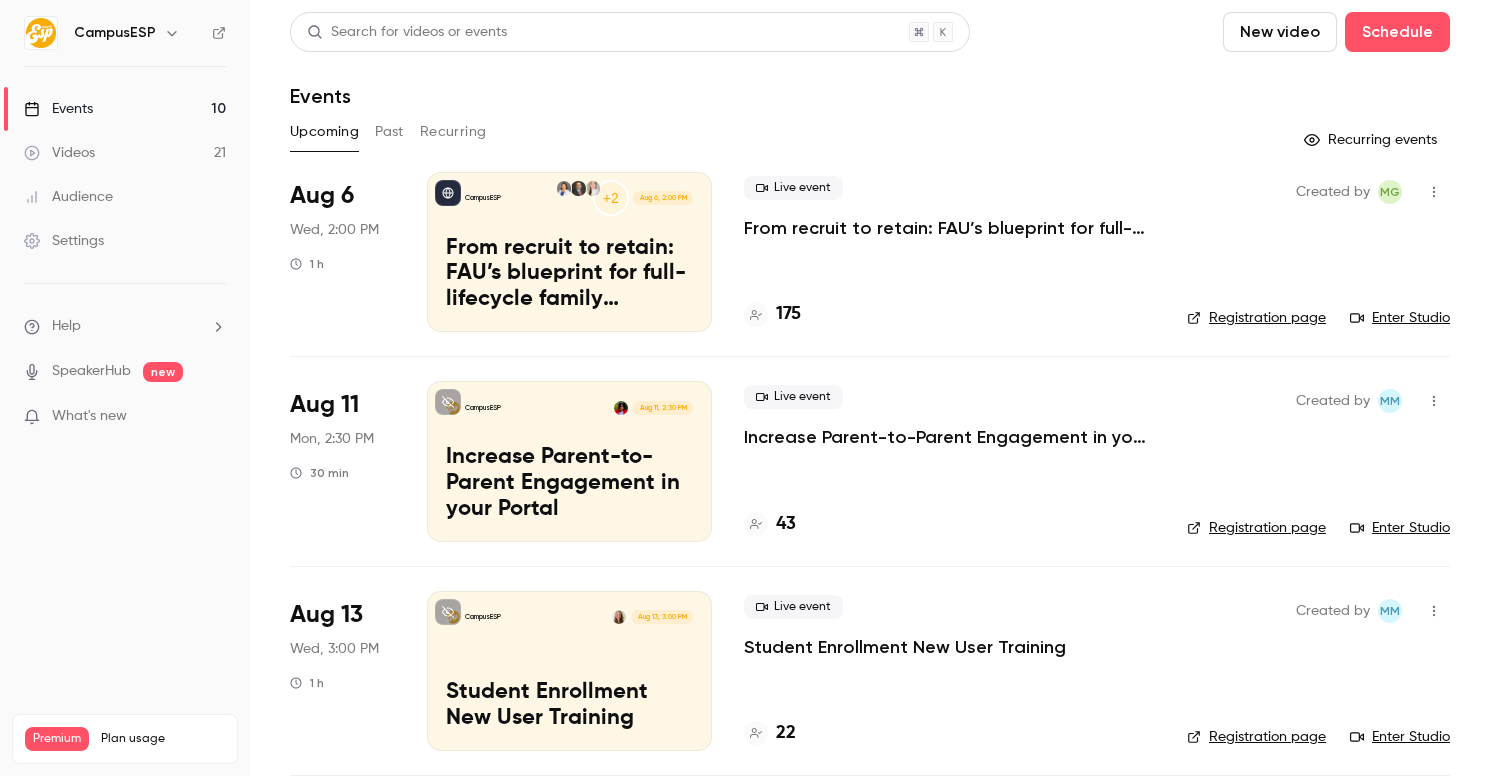 click at bounding box center (172, 33) 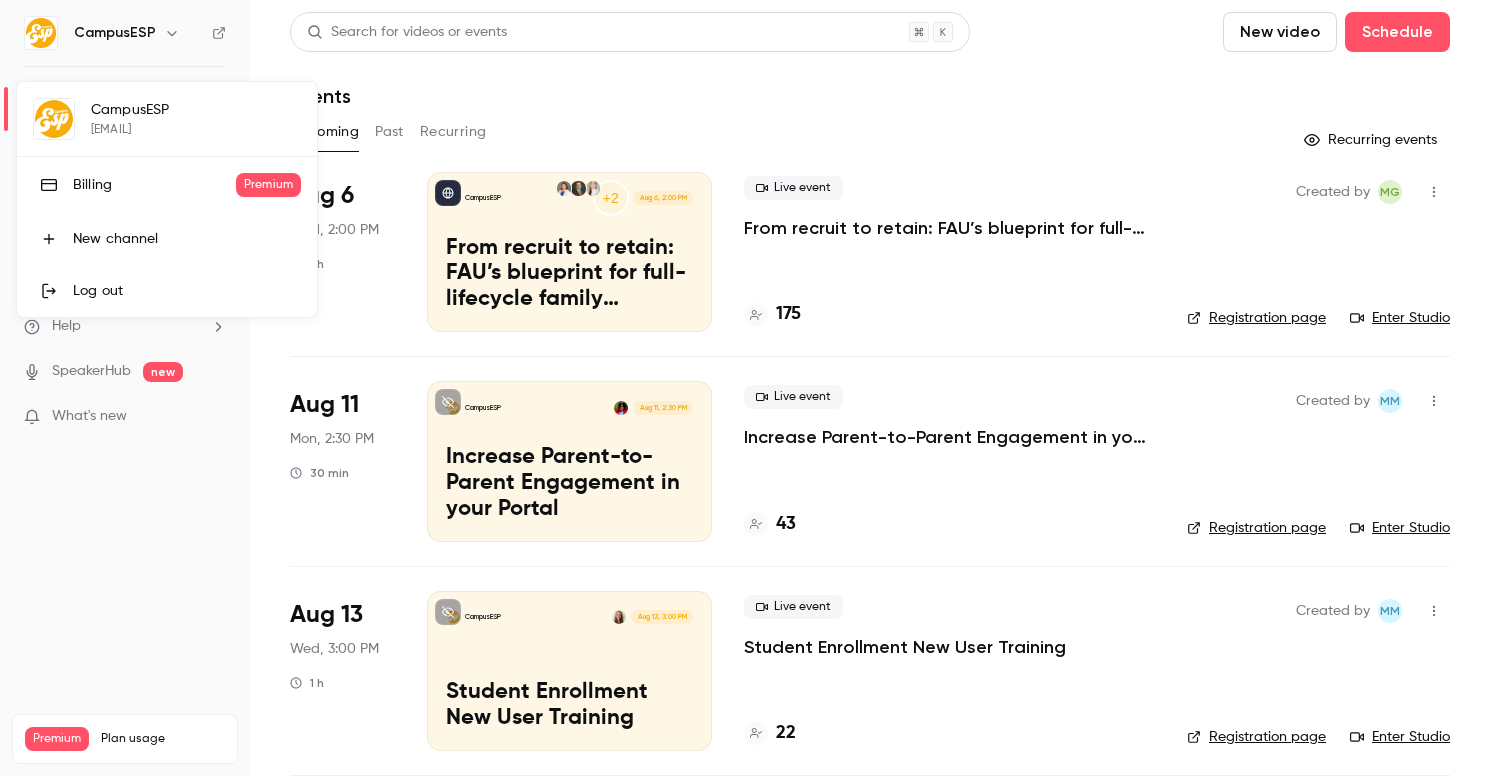 click on "New channel" at bounding box center [187, 239] 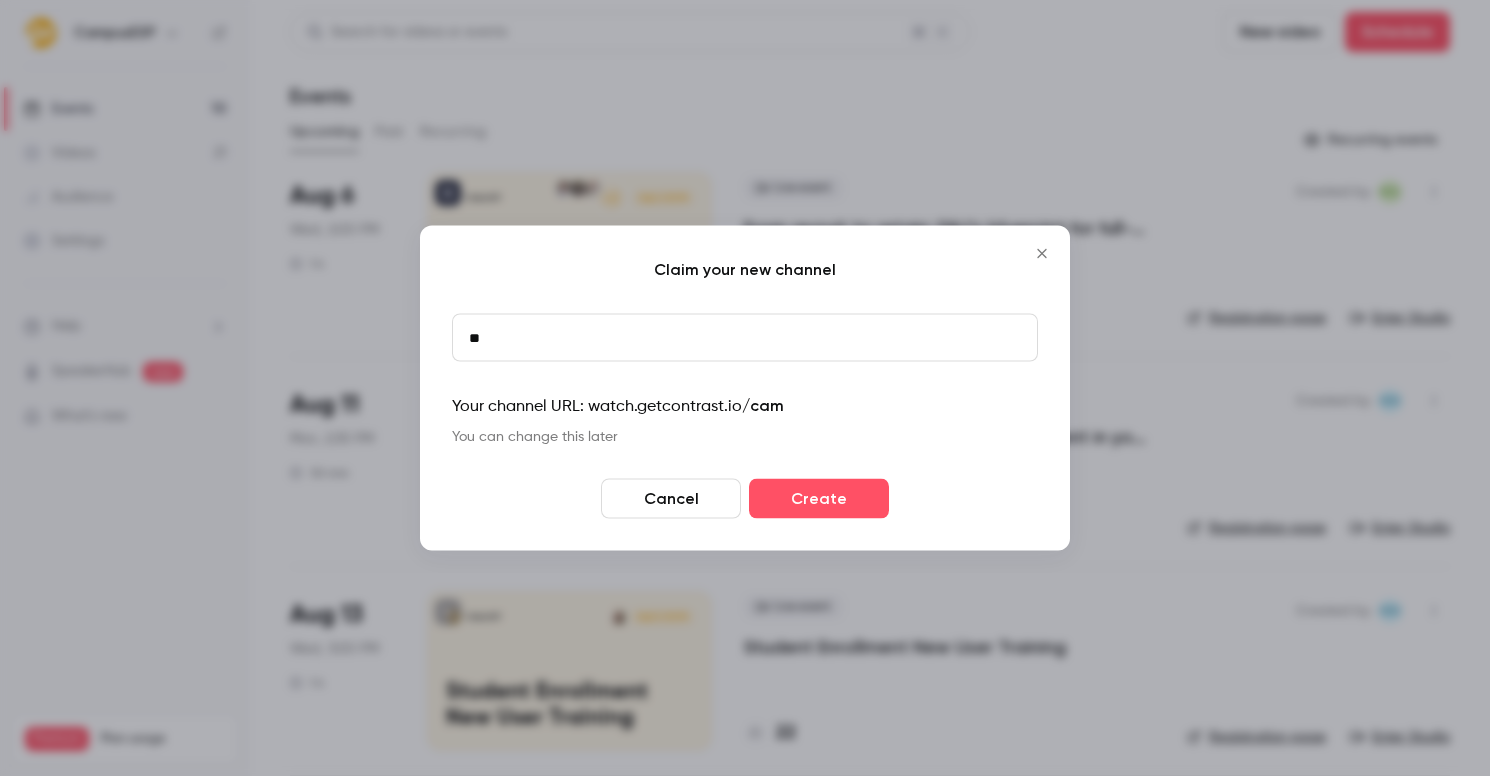 type on "*" 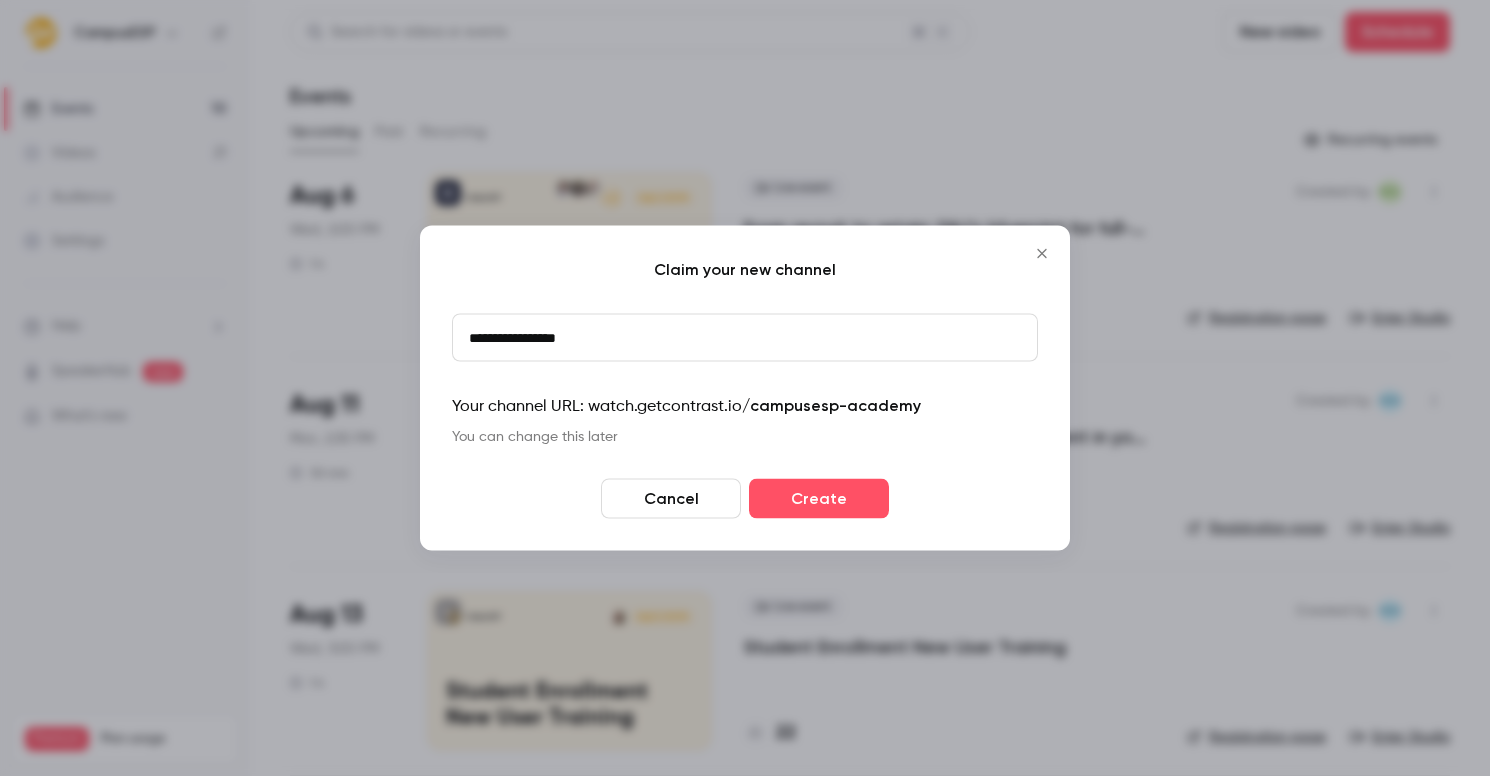 type on "**********" 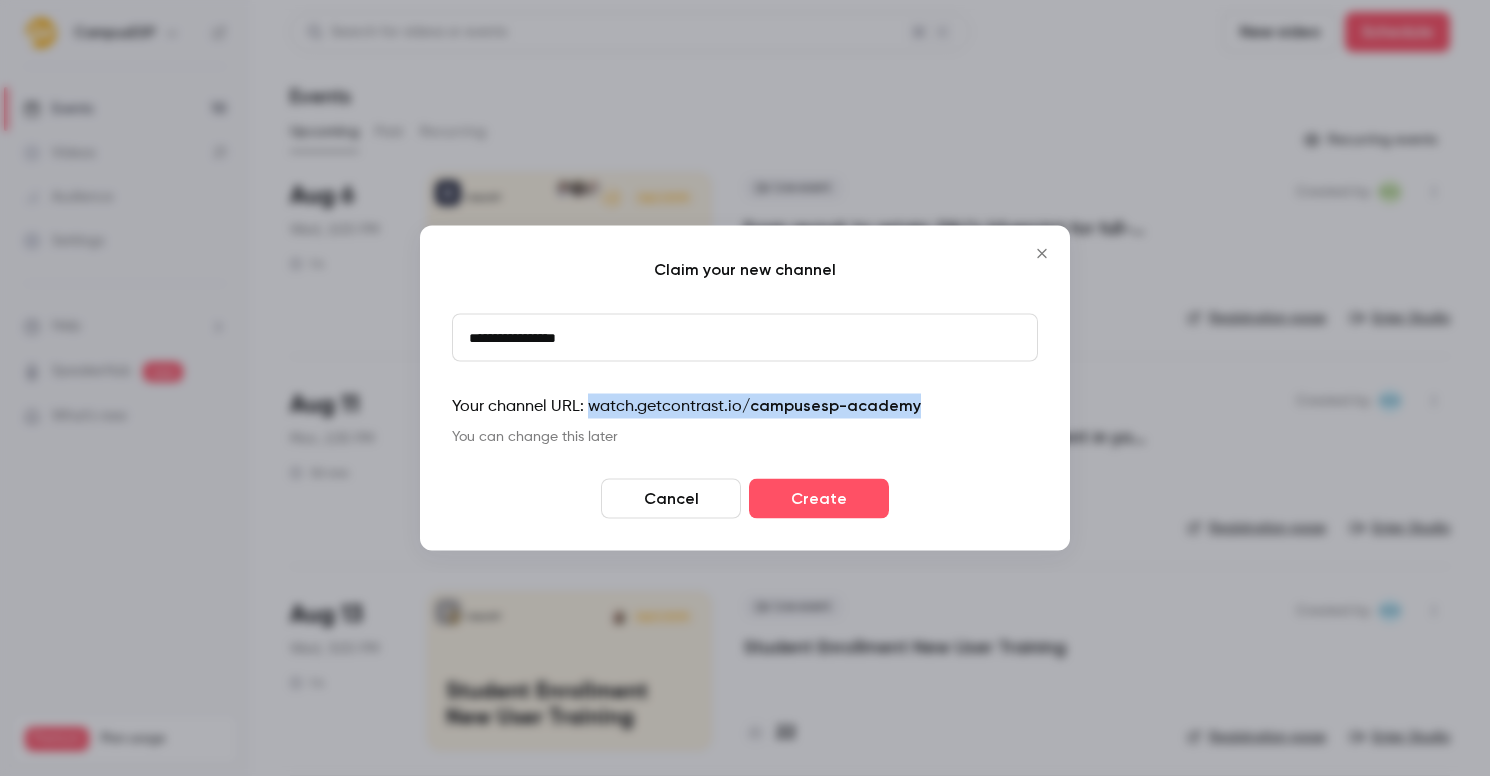 drag, startPoint x: 915, startPoint y: 410, endPoint x: 589, endPoint y: 411, distance: 326.00153 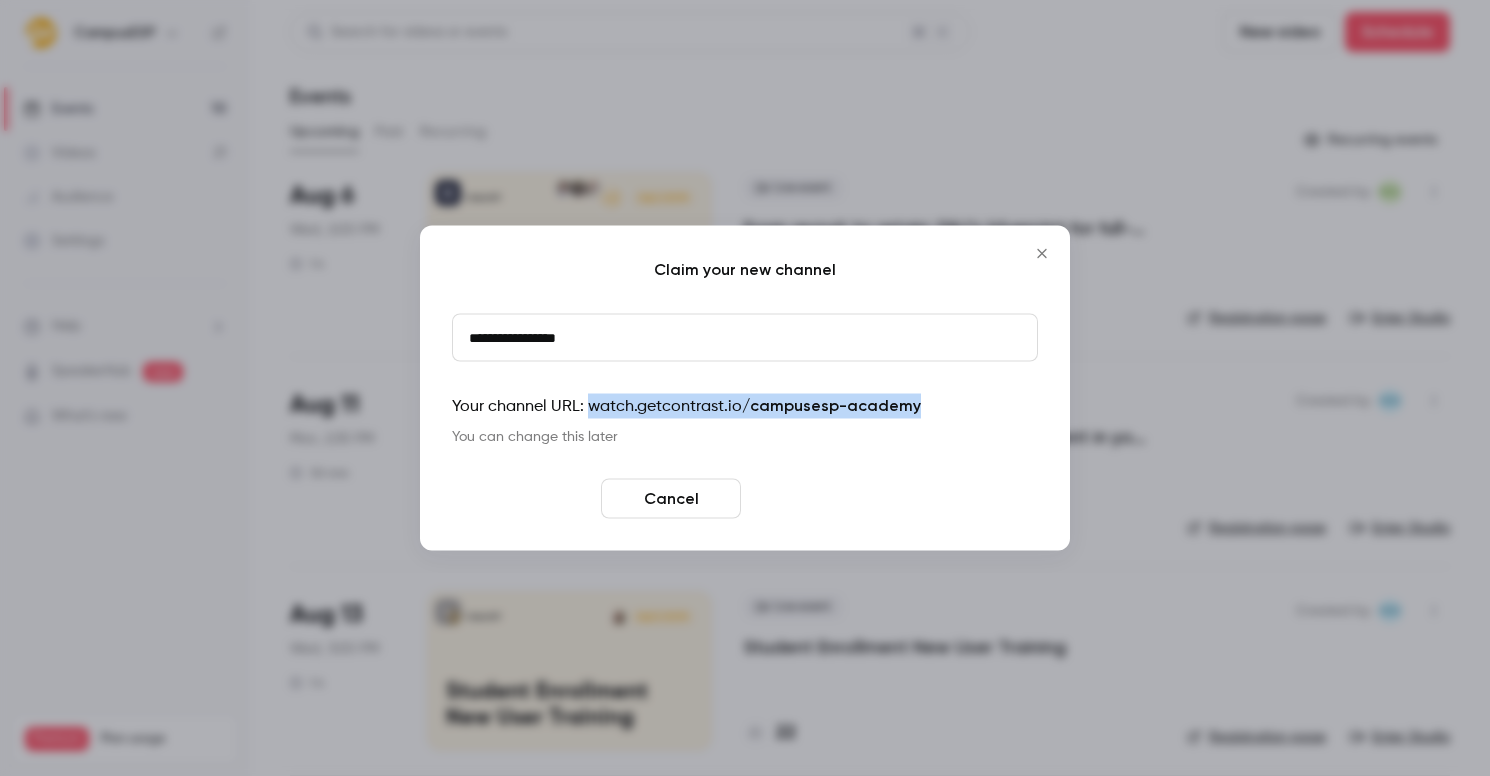 click on "Create" at bounding box center (819, 499) 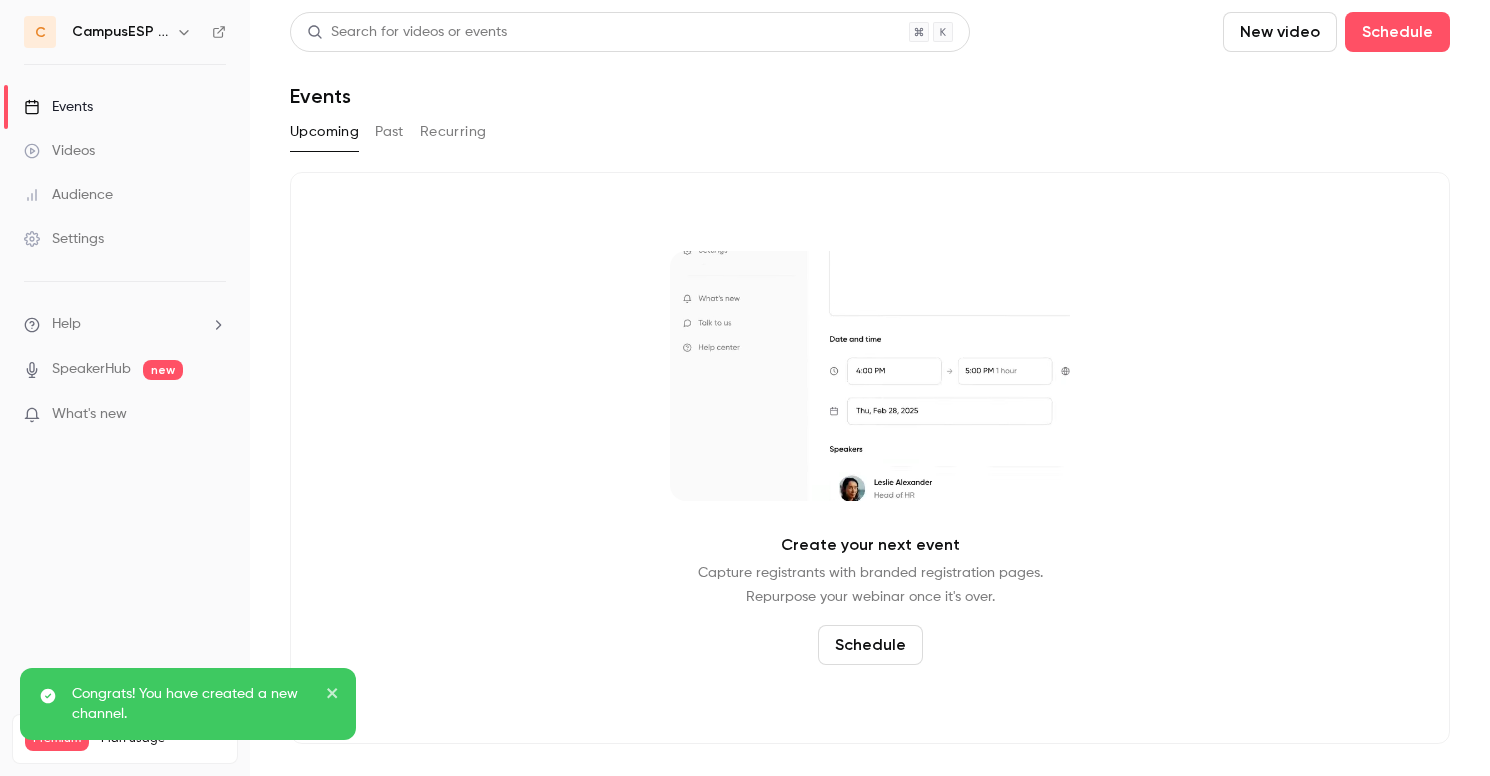 click 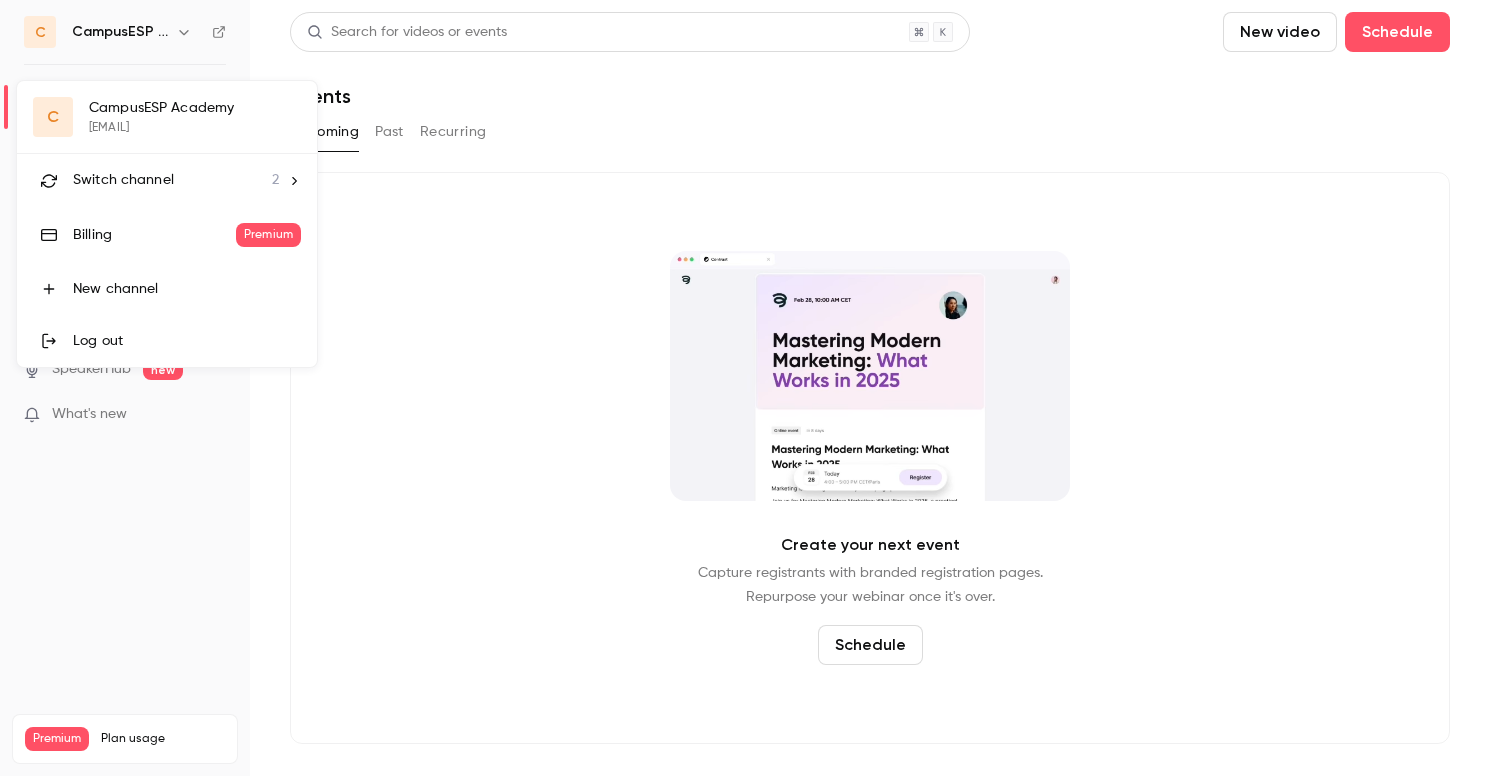 click on "Switch channel" at bounding box center (123, 180) 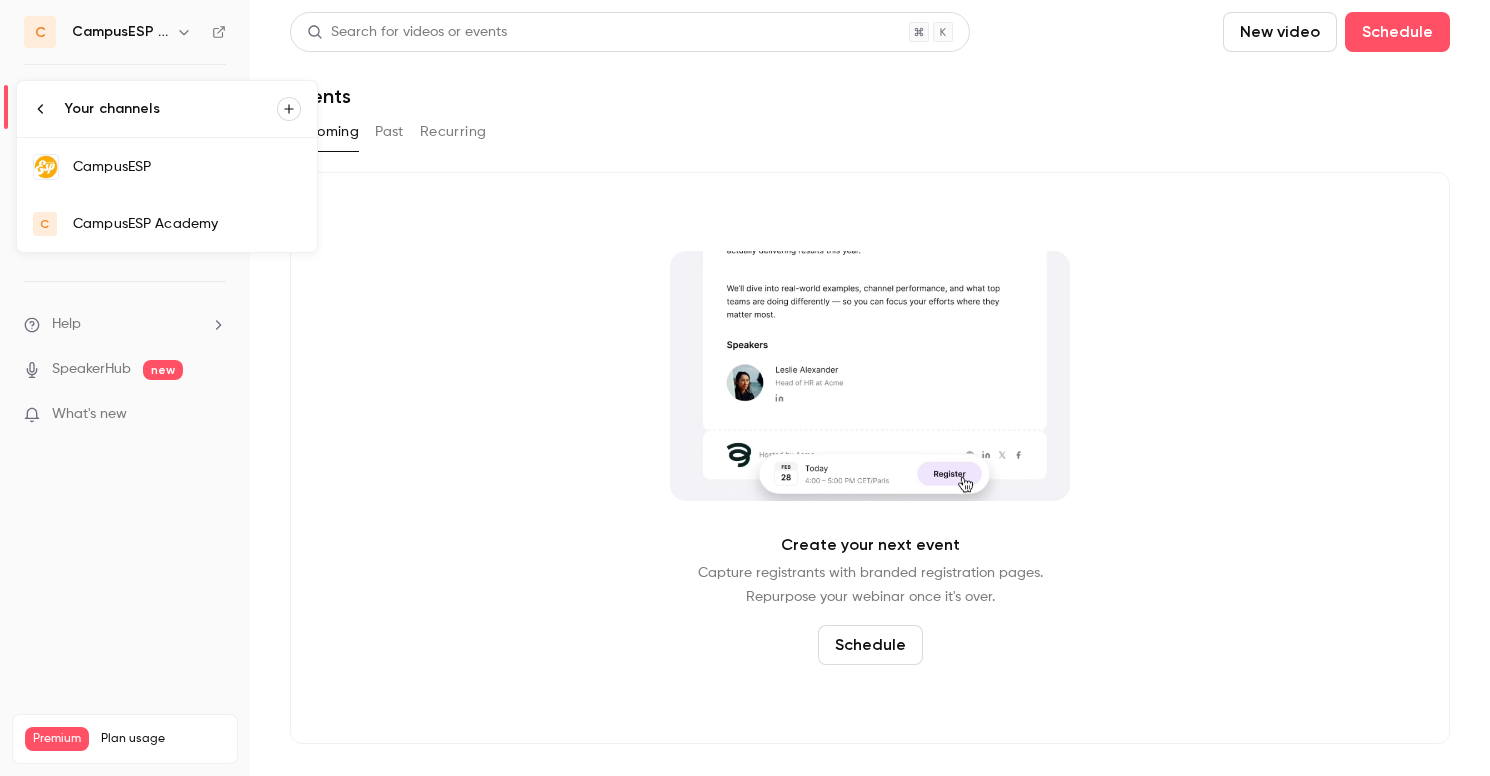 click on "CampusESP" at bounding box center [187, 167] 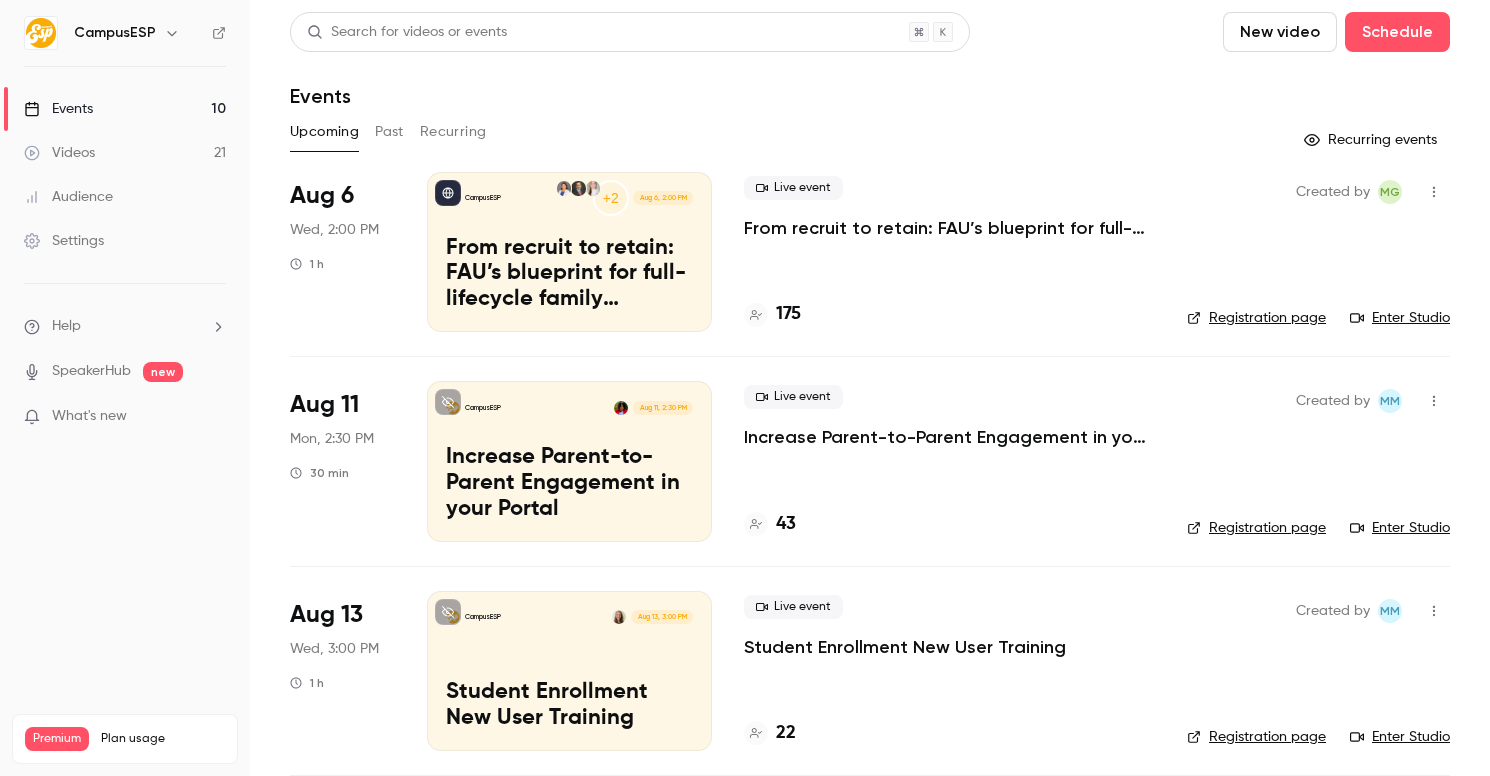 click on "CampusESP Aug 11, 2:30 PM Increase Parent-to-Parent Engagement in your Portal" at bounding box center (569, 461) 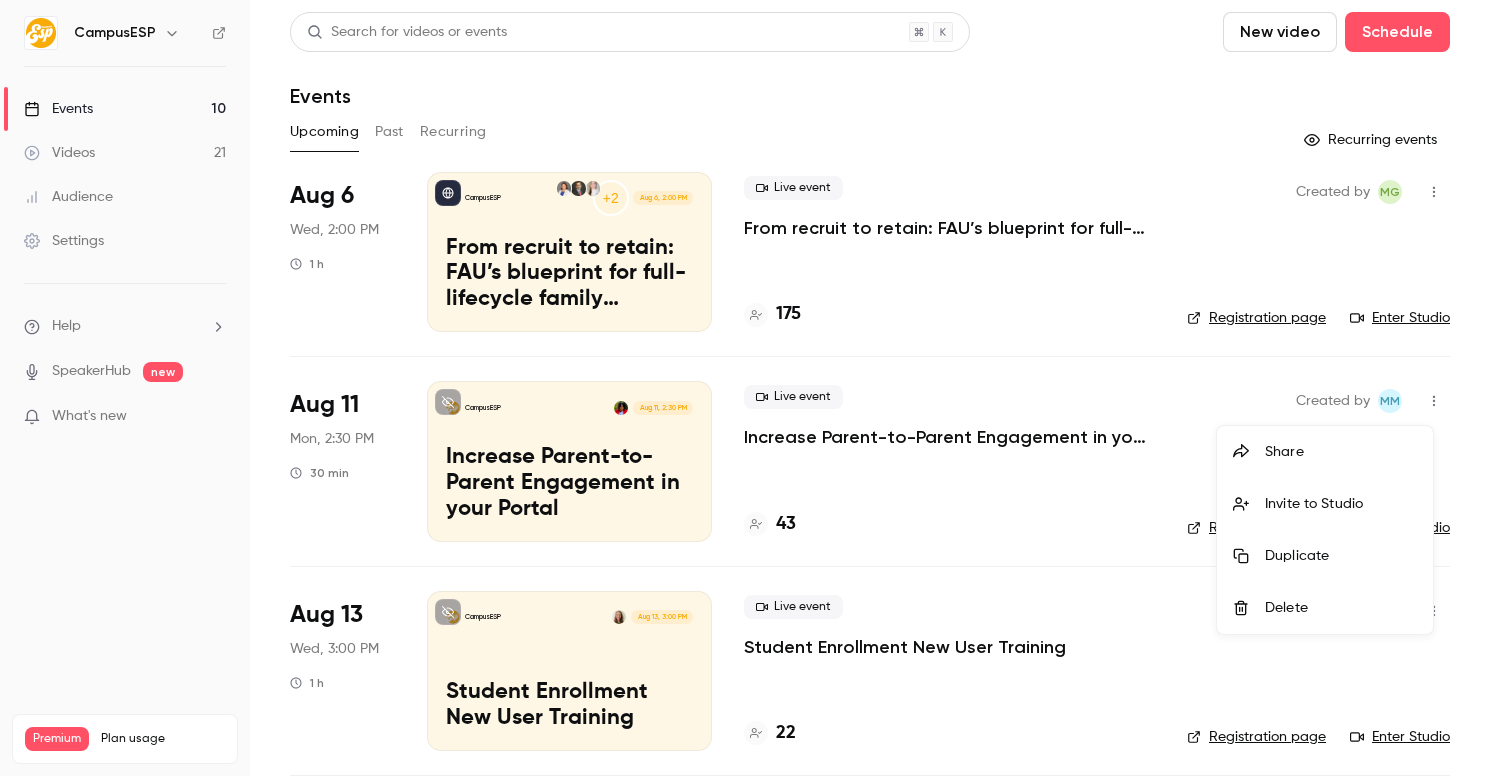 click at bounding box center (745, 388) 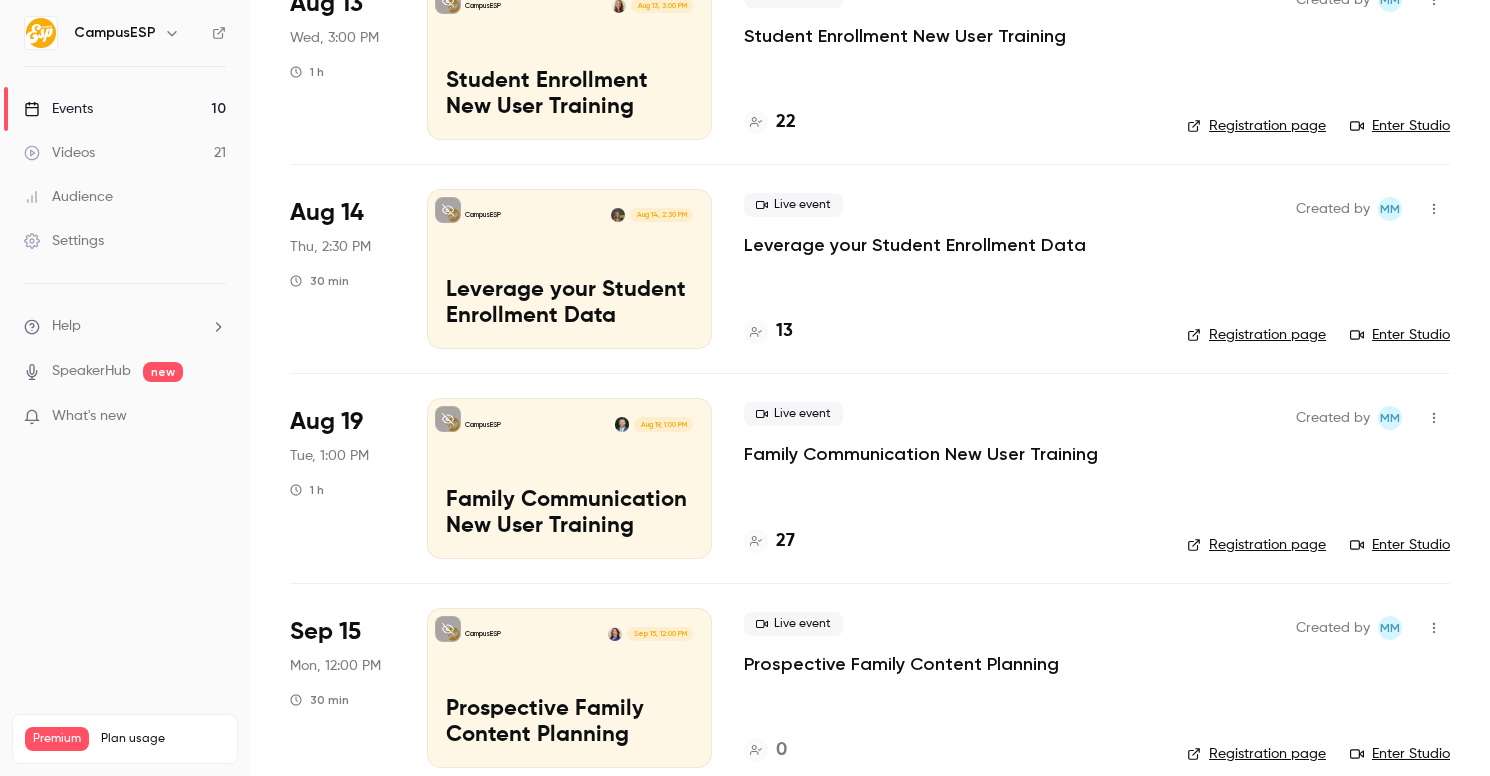 scroll, scrollTop: 0, scrollLeft: 0, axis: both 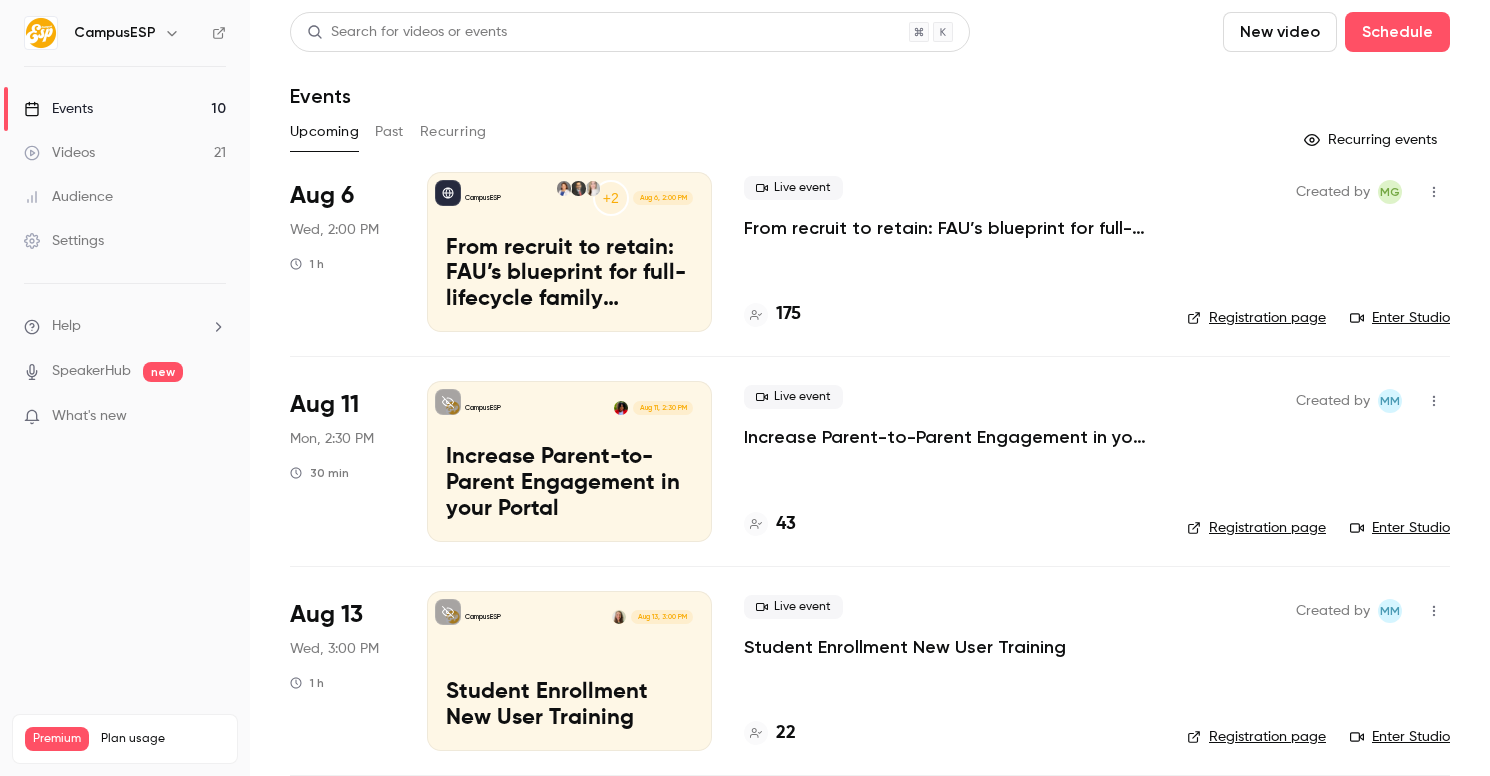 click on "Help" at bounding box center [125, 326] 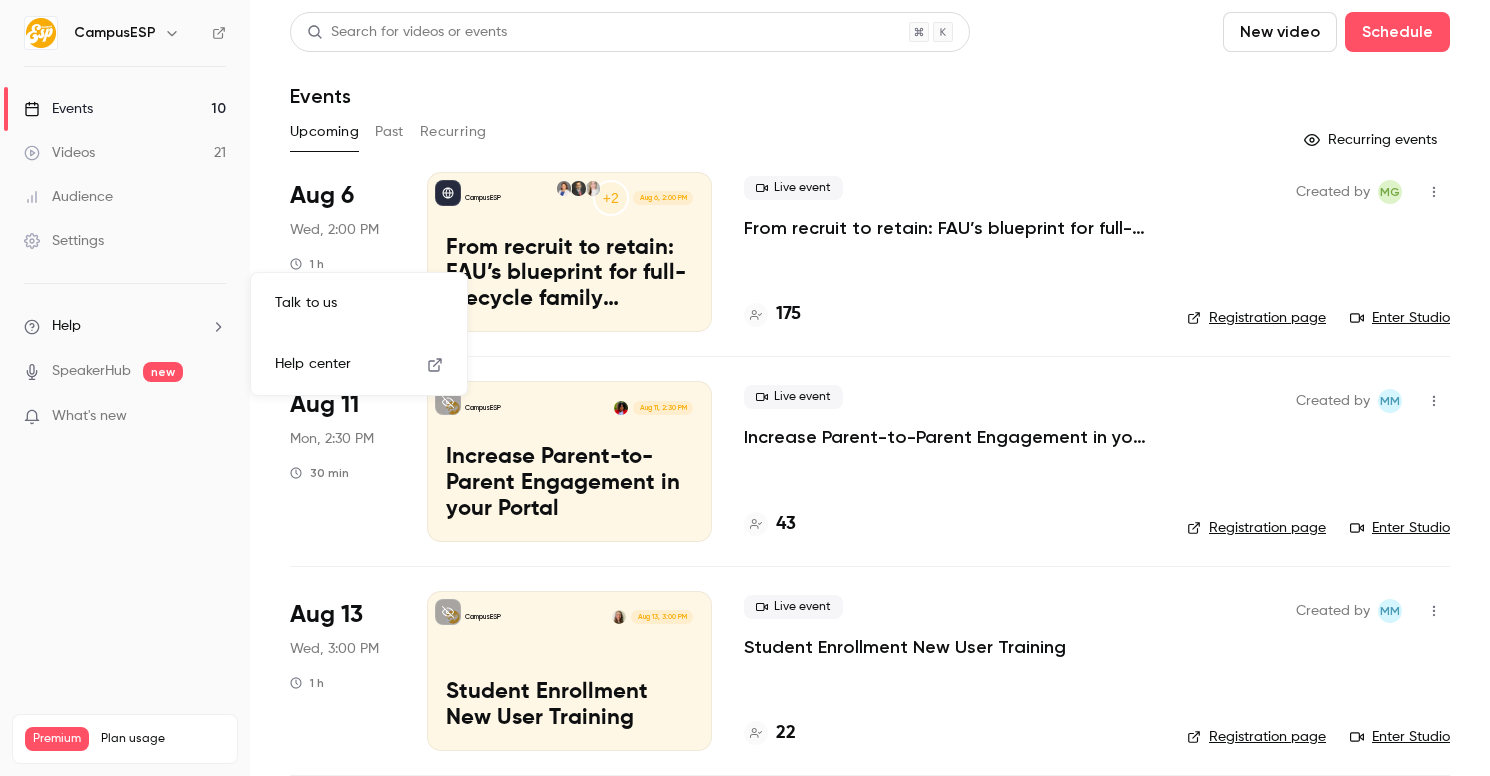 click on "Talk to us" at bounding box center (359, 303) 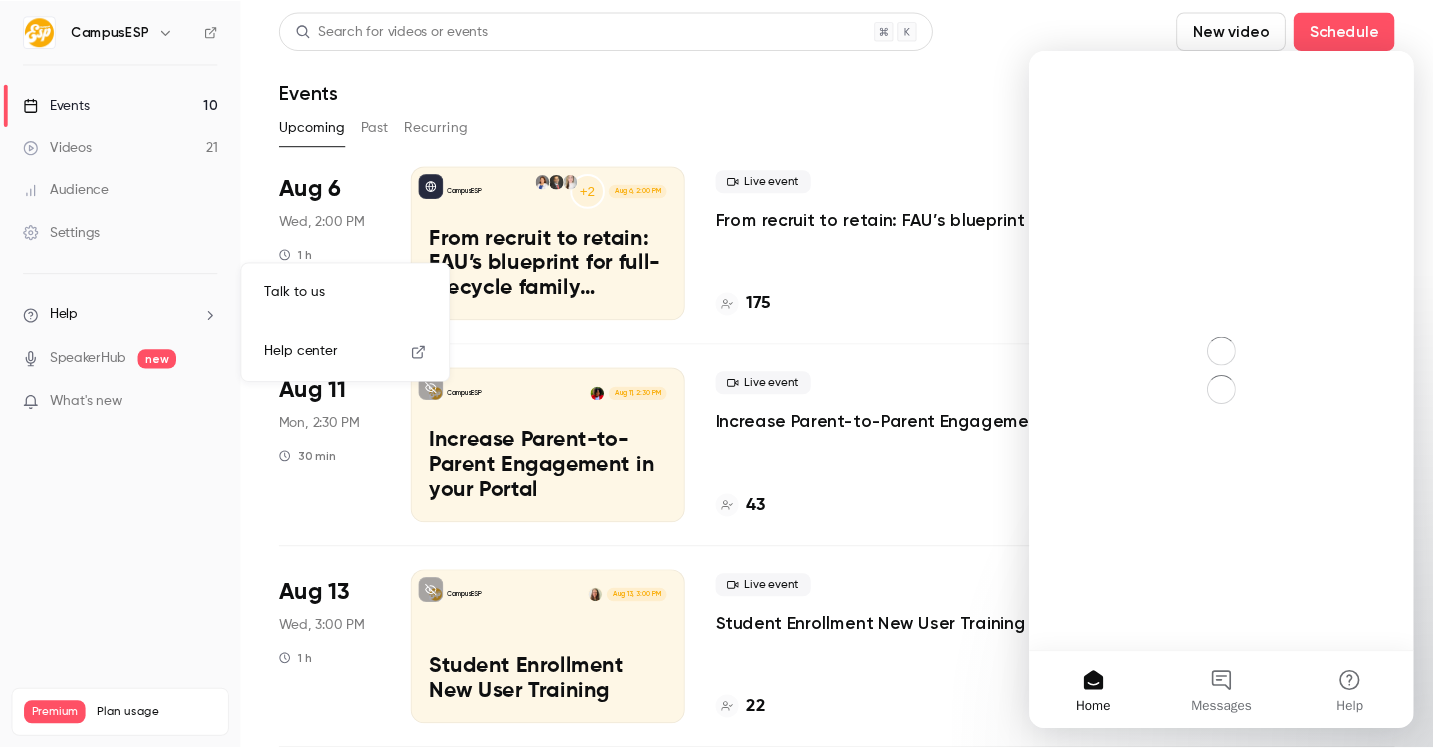 scroll, scrollTop: 0, scrollLeft: 0, axis: both 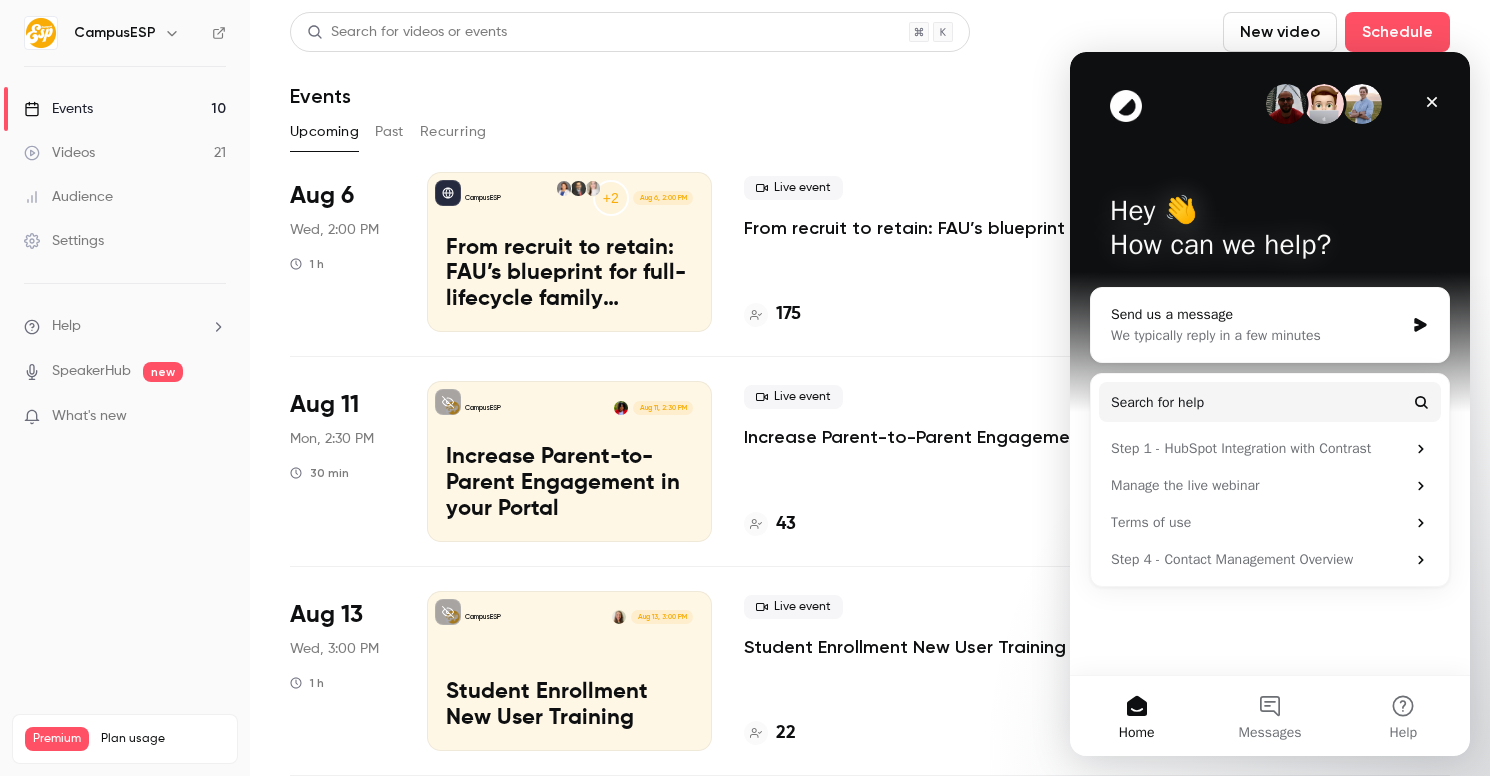 click on "Send us a message" at bounding box center (1257, 314) 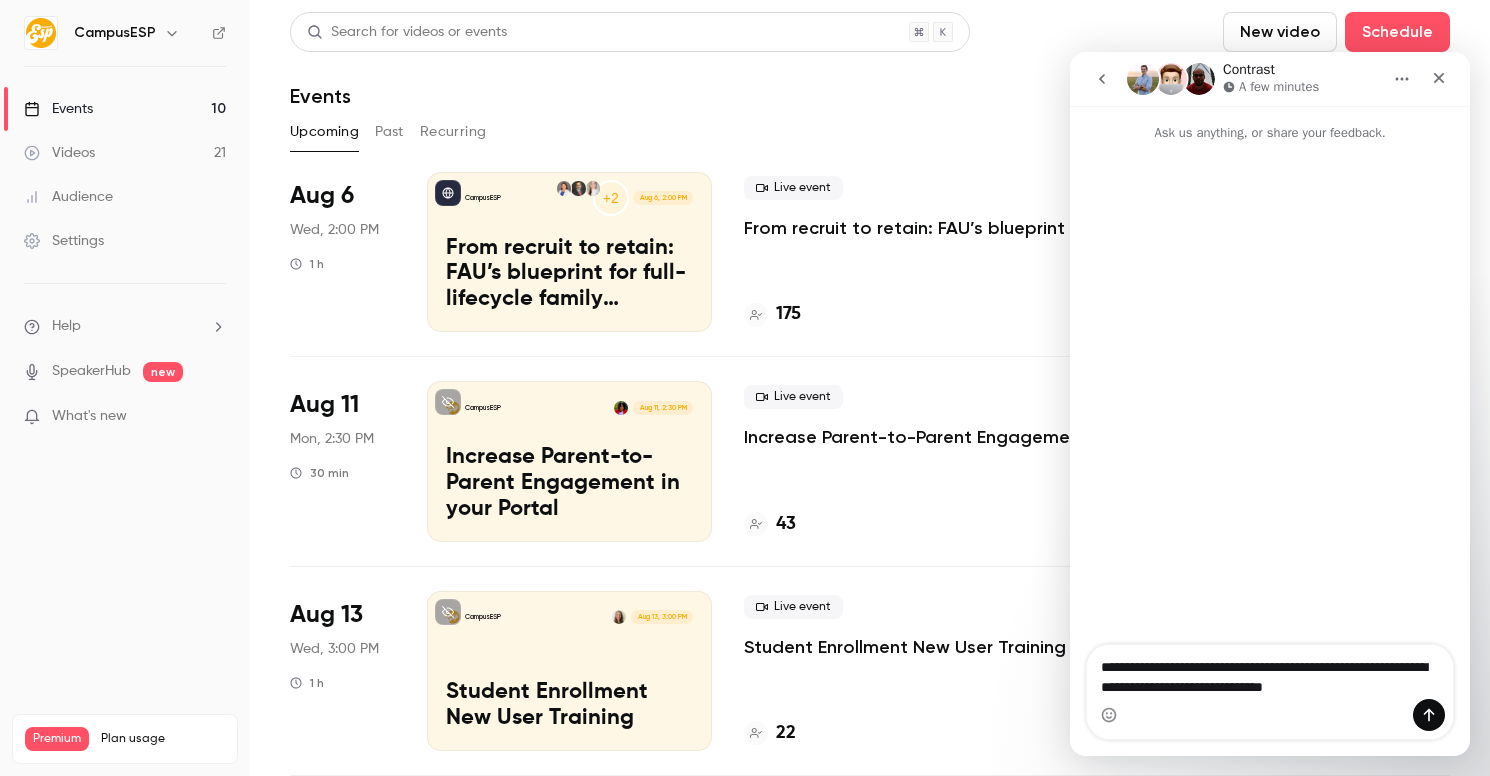 click on "**********" at bounding box center (1270, 672) 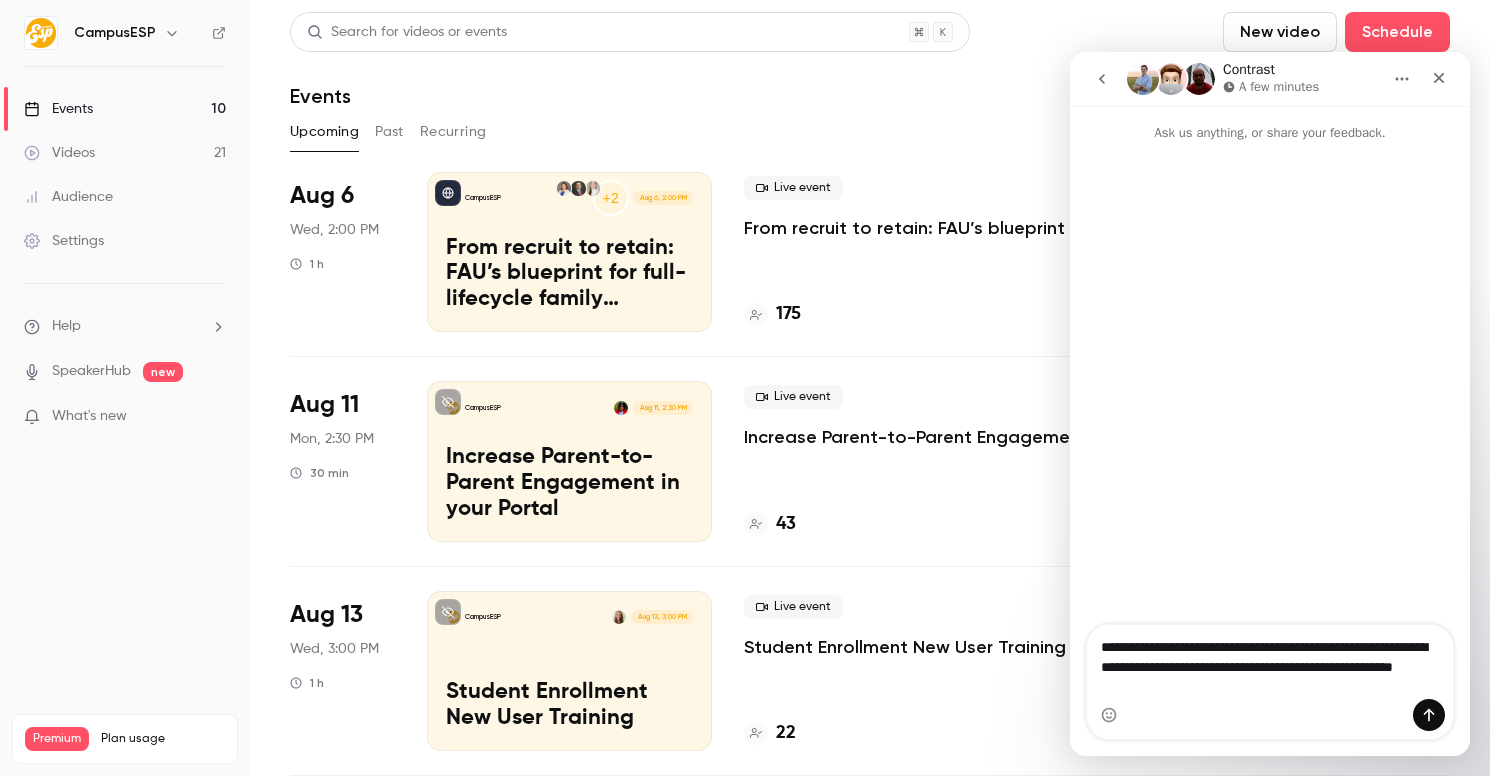 click on "**********" at bounding box center (1270, 662) 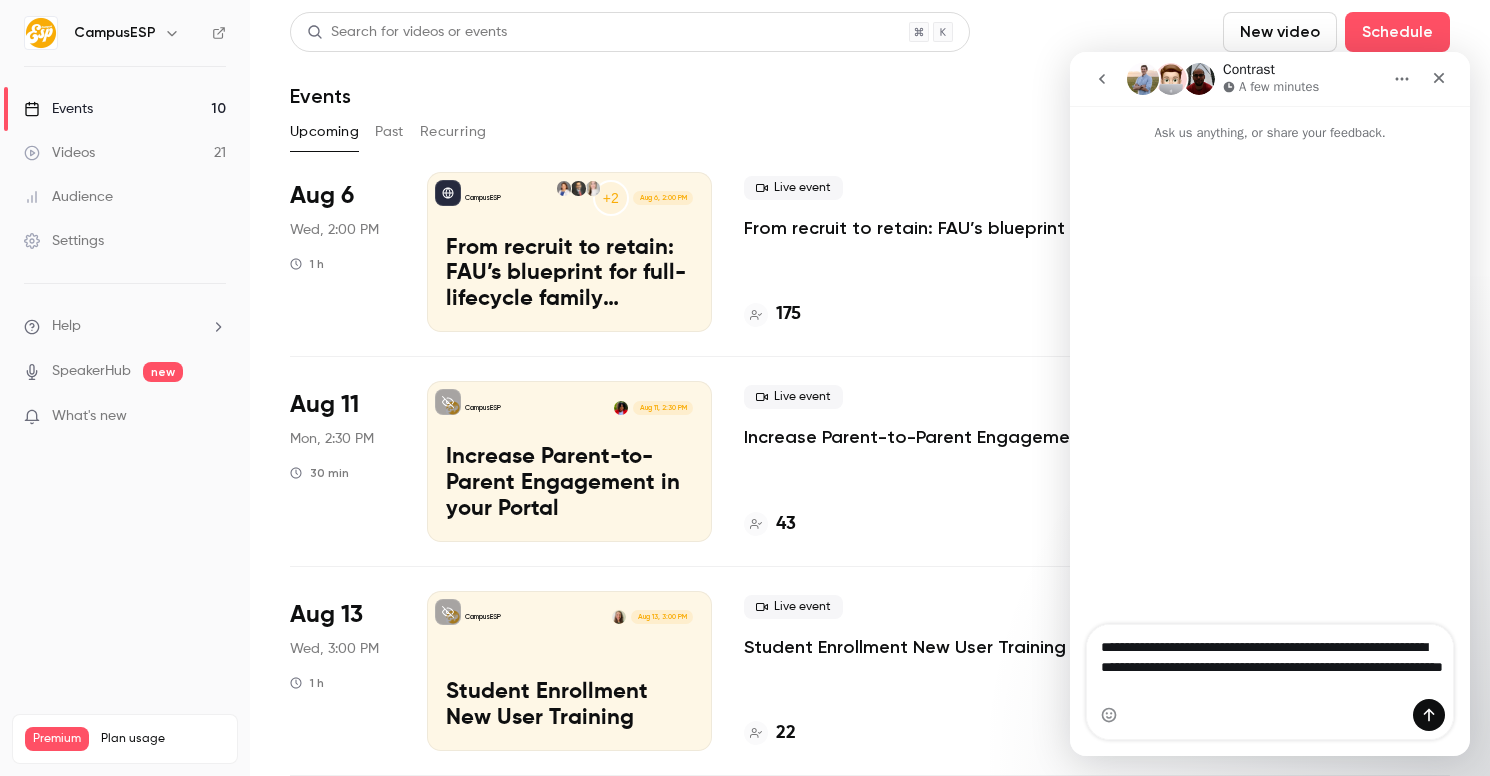 drag, startPoint x: 1345, startPoint y: 688, endPoint x: 1317, endPoint y: 691, distance: 28.160255 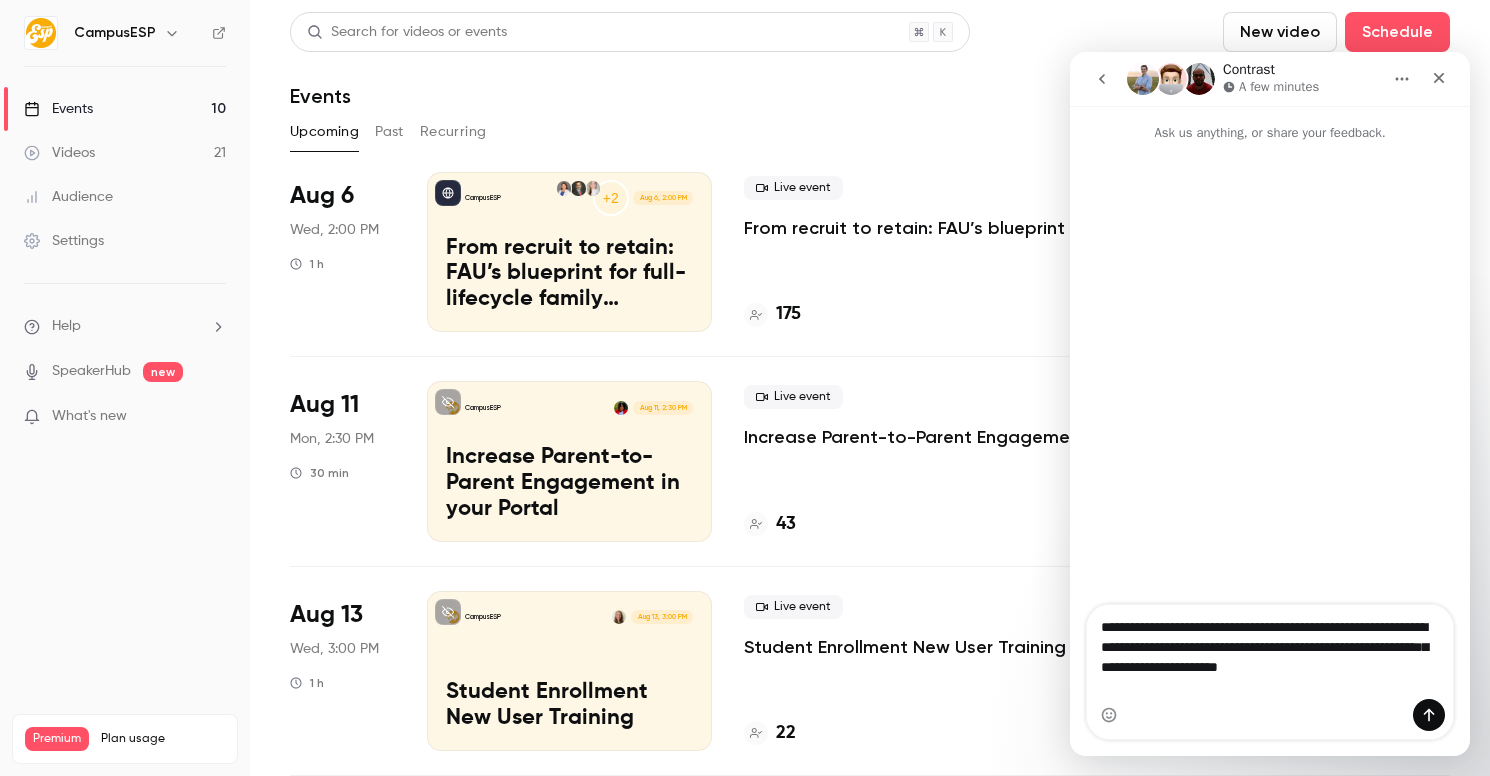 click on "**********" at bounding box center (1270, 652) 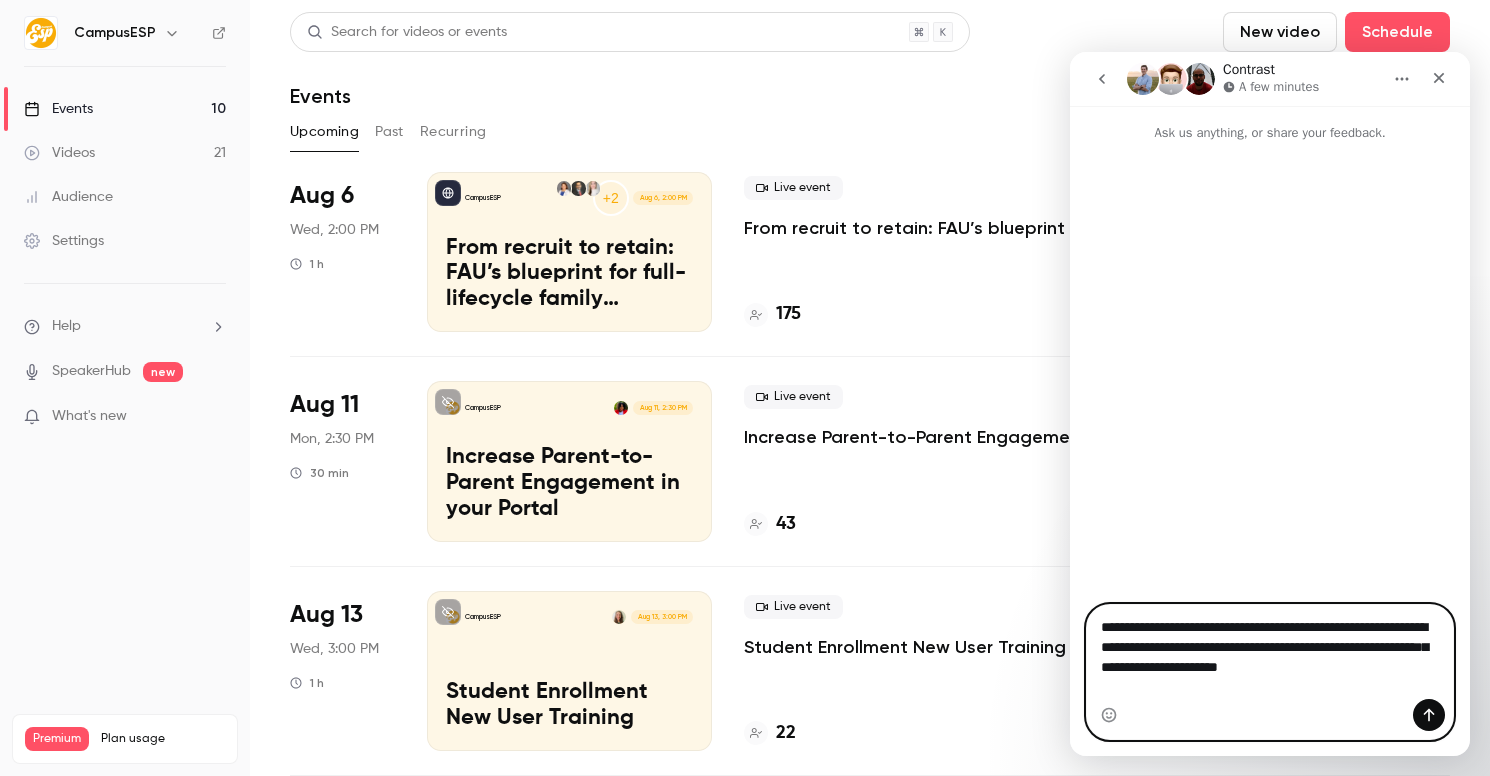 click on "**********" at bounding box center (1270, 652) 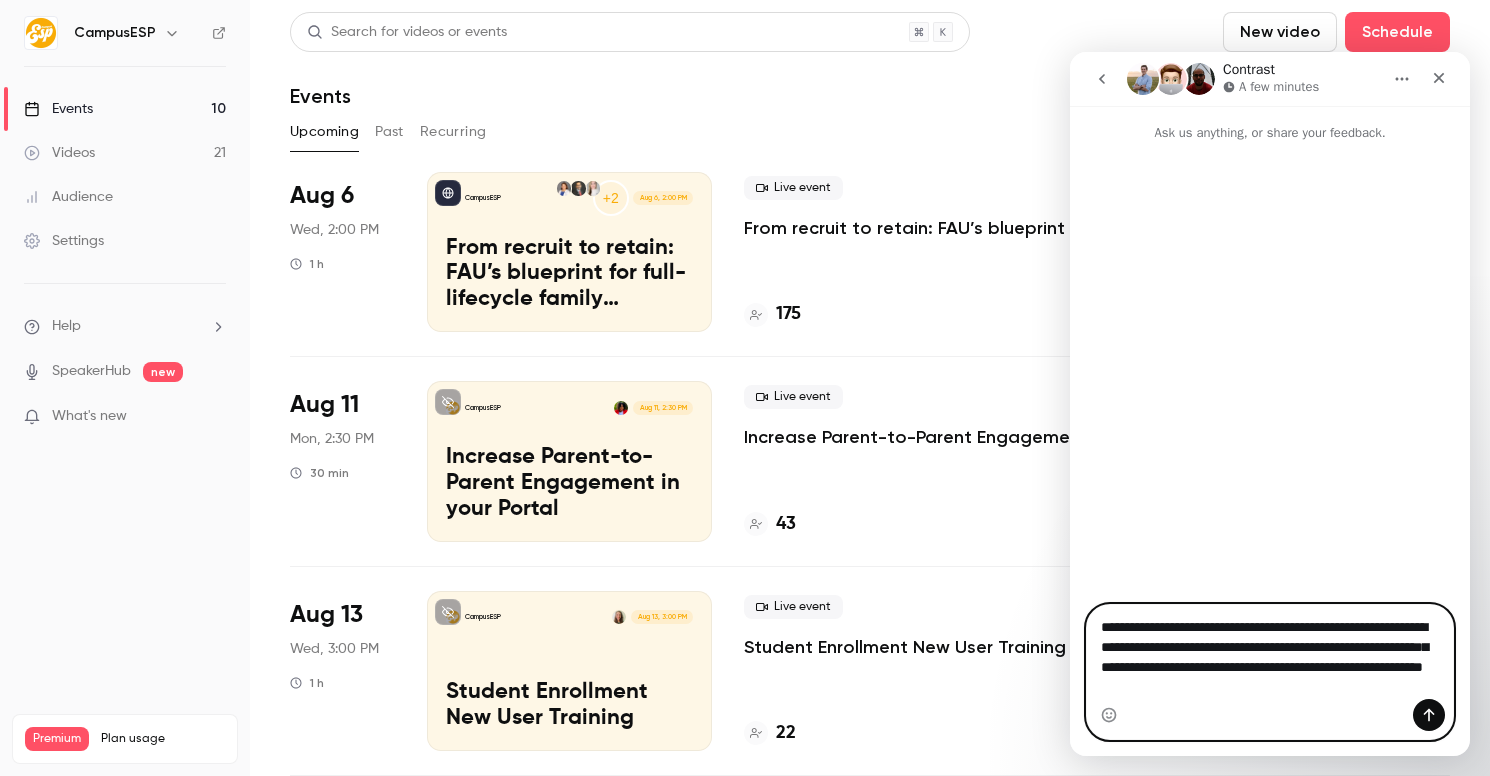 drag, startPoint x: 1225, startPoint y: 667, endPoint x: 1248, endPoint y: 692, distance: 33.970577 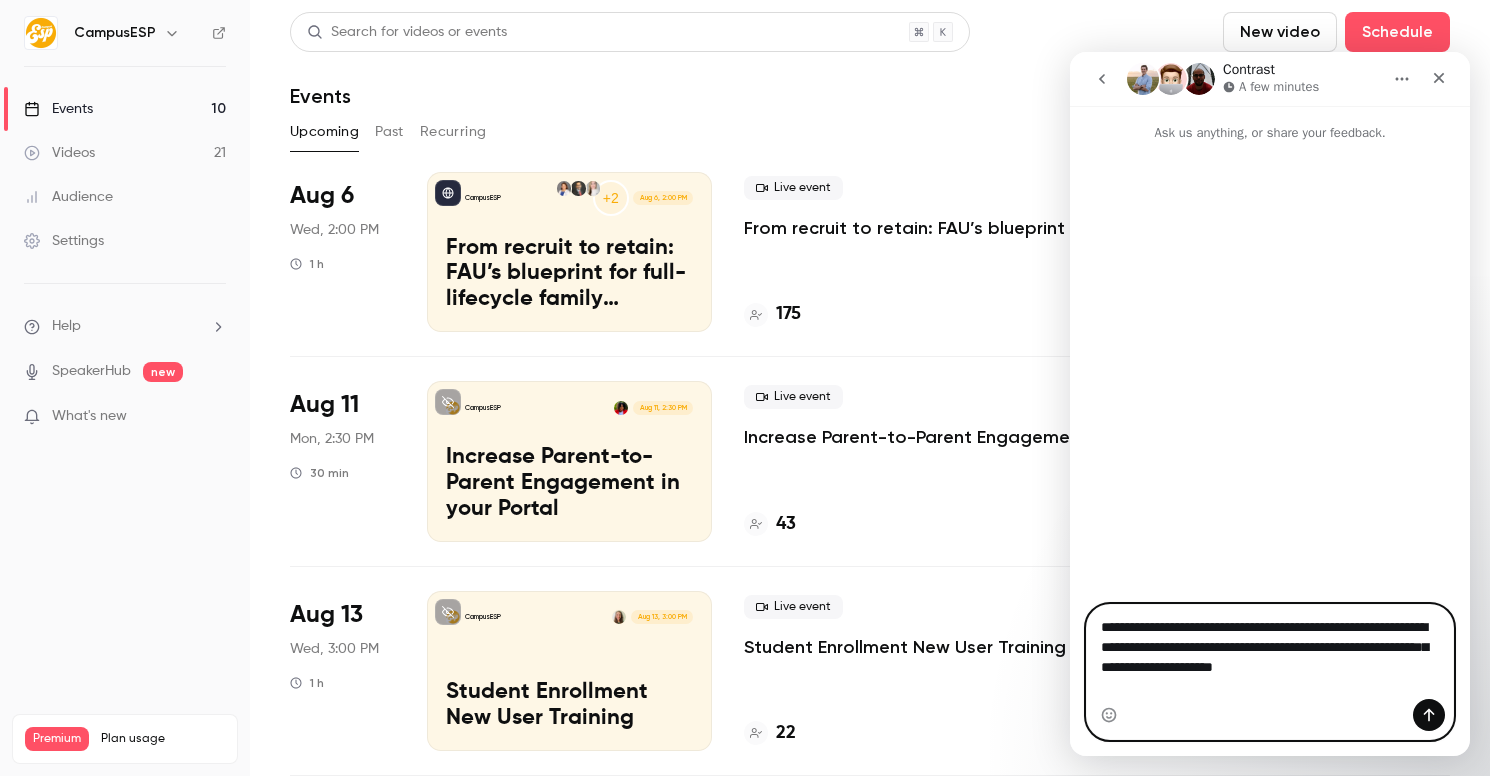 type on "**********" 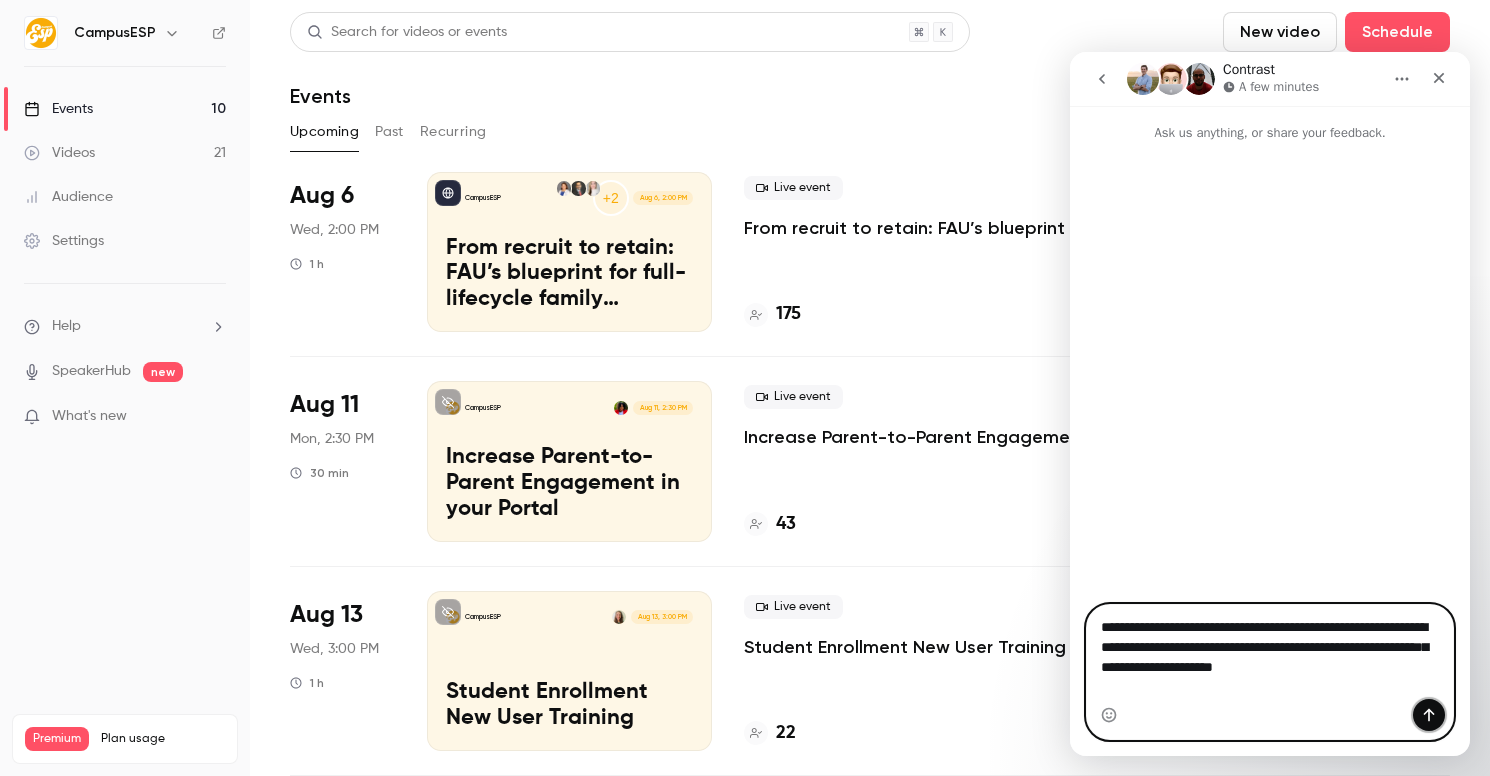 click 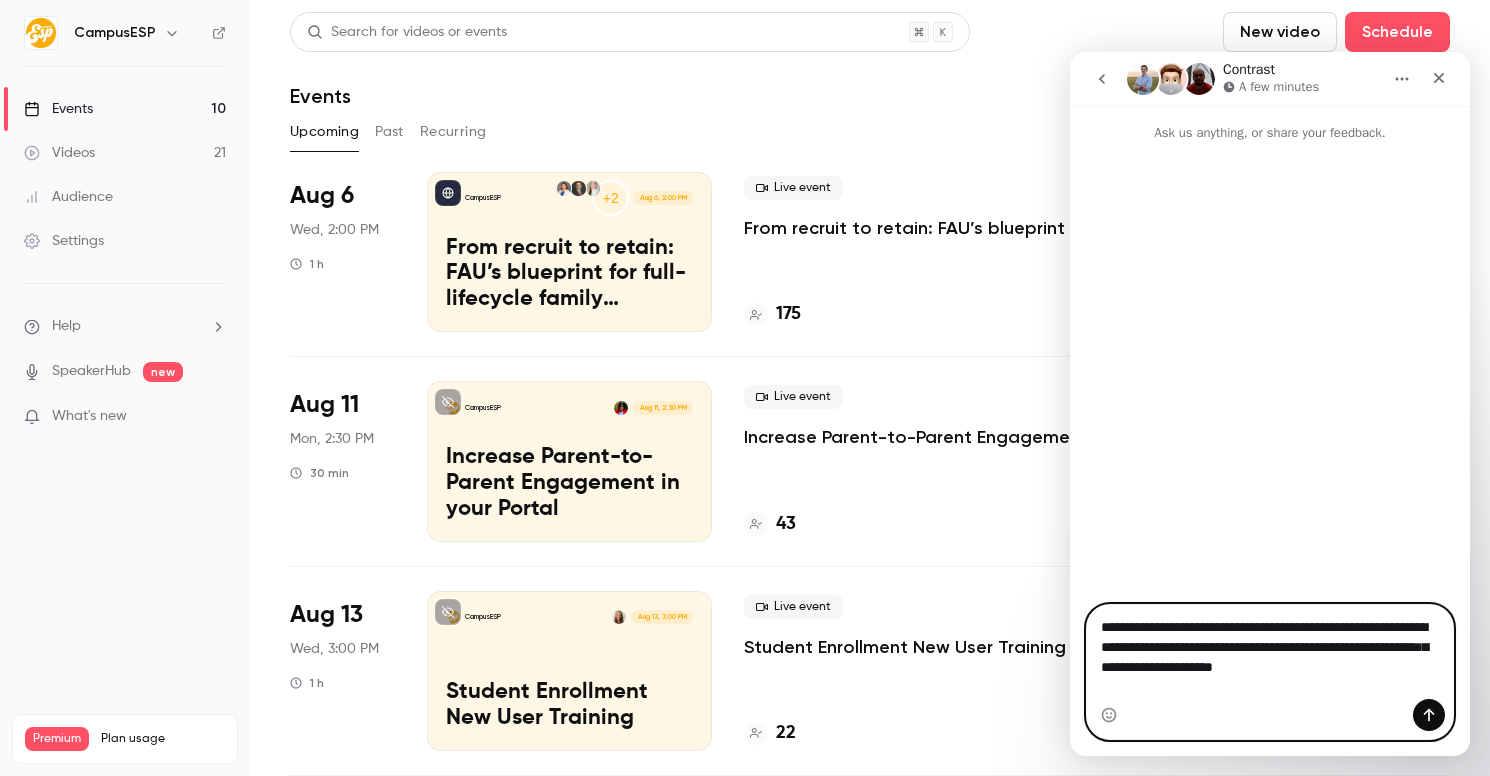 type 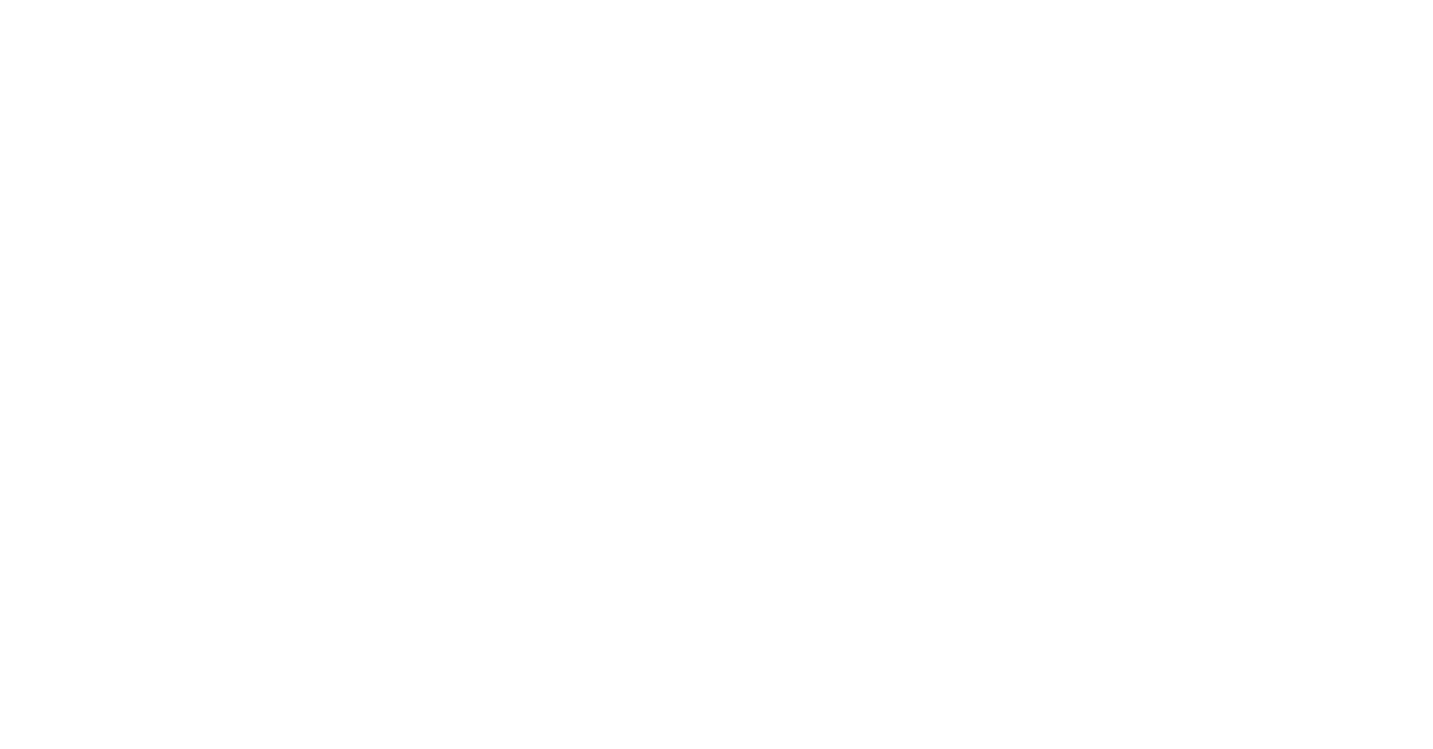 scroll, scrollTop: 0, scrollLeft: 0, axis: both 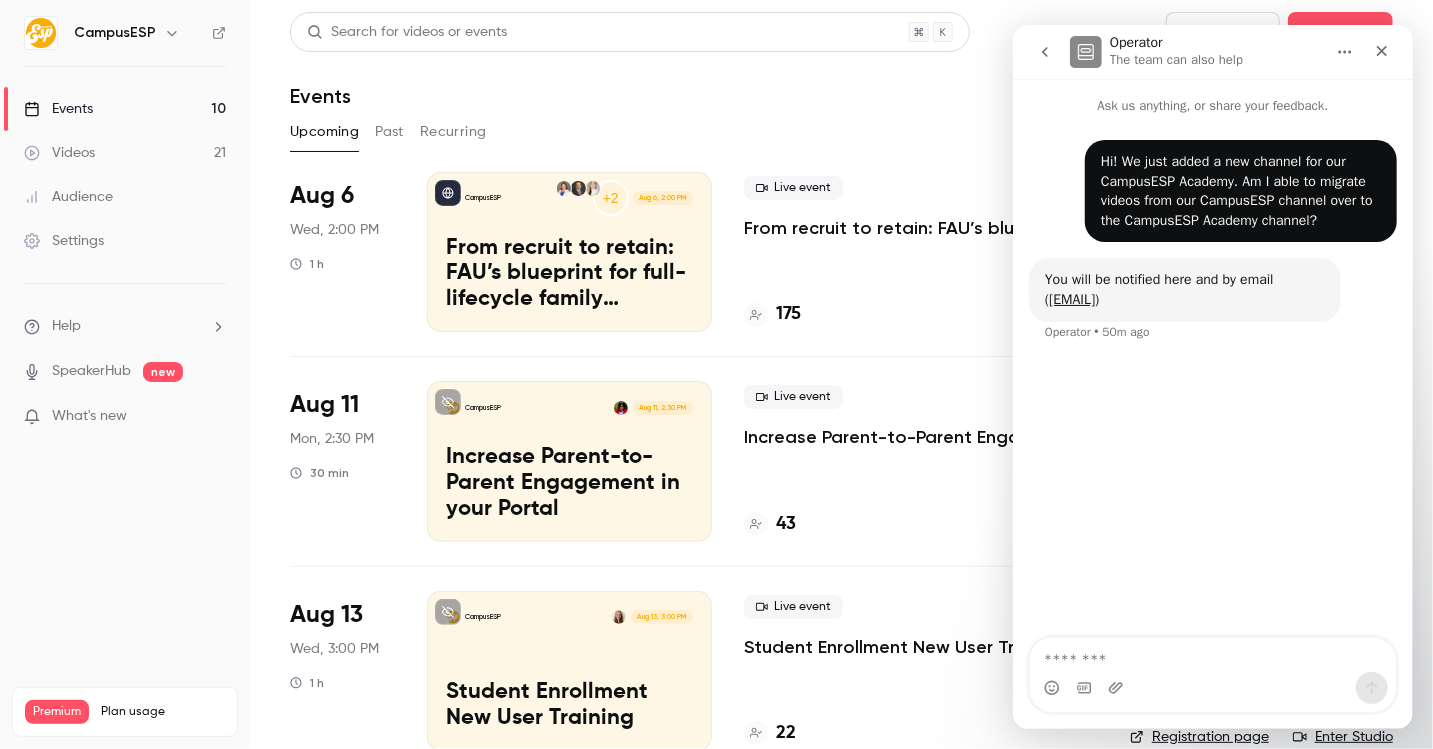 click on "Hi! We just added a new channel for our CampusESP Academy. Am I able to migrate videos from our CampusESP channel over to the CampusESP Academy channel?    •   50m ago You will be notified here and by email ( mmatthews@campusesp.com ) Operator    •   50m ago" at bounding box center [1212, 378] 